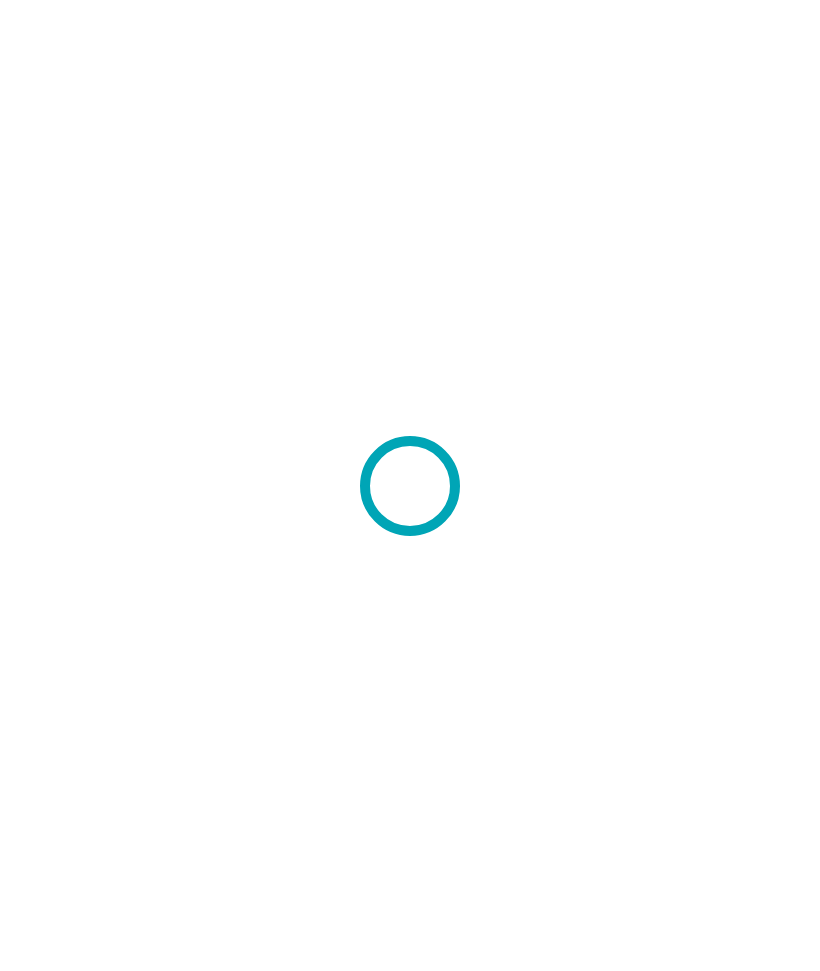 scroll, scrollTop: 0, scrollLeft: 0, axis: both 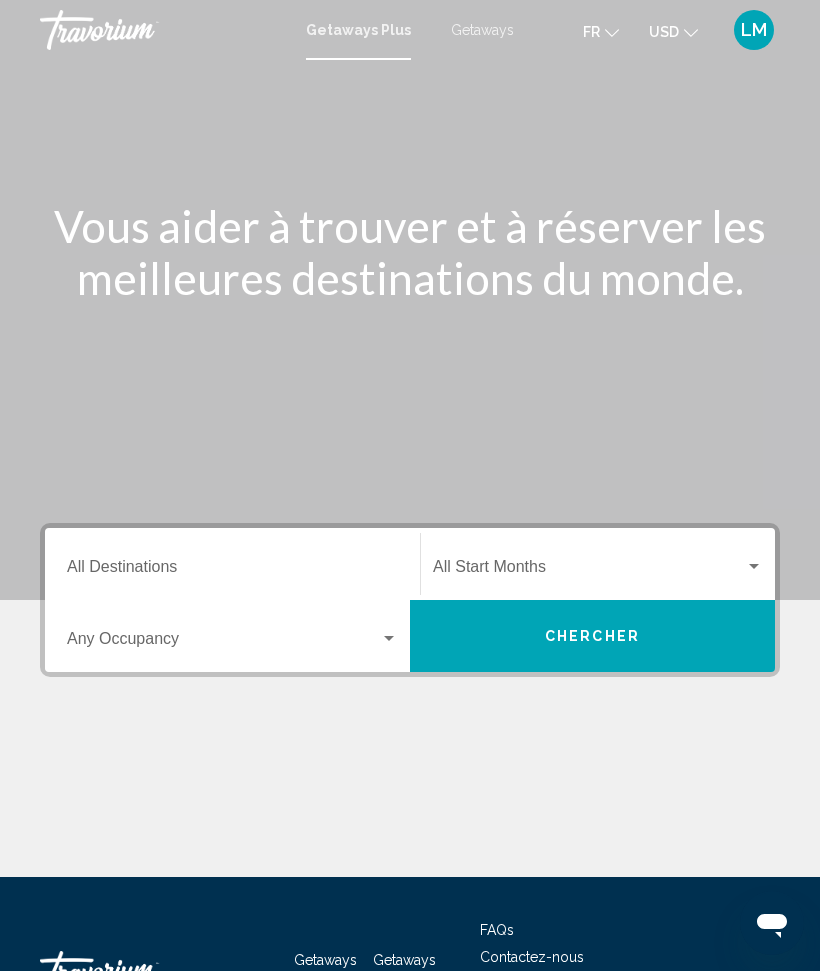click 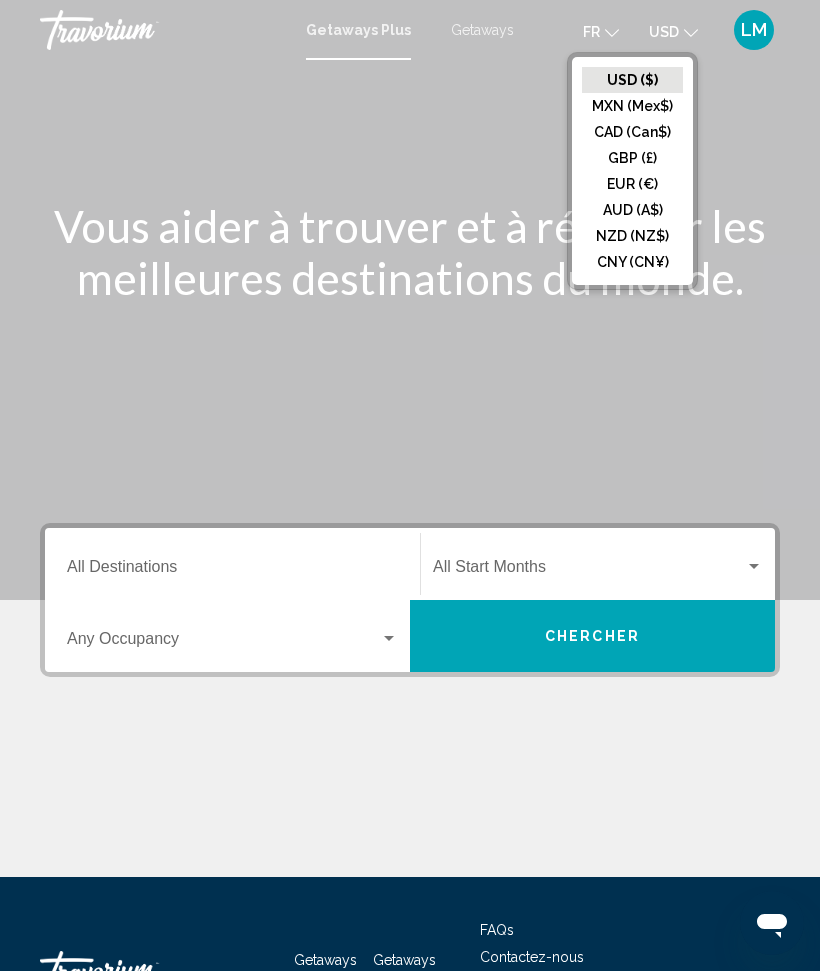 click on "EUR (€)" 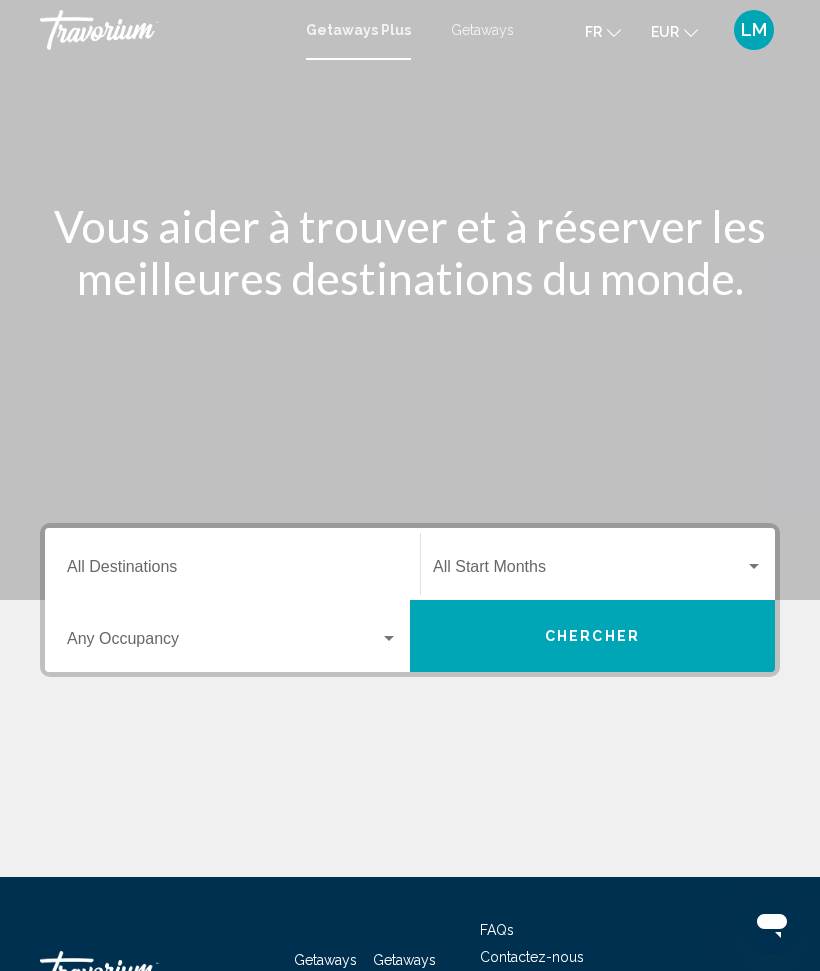 click 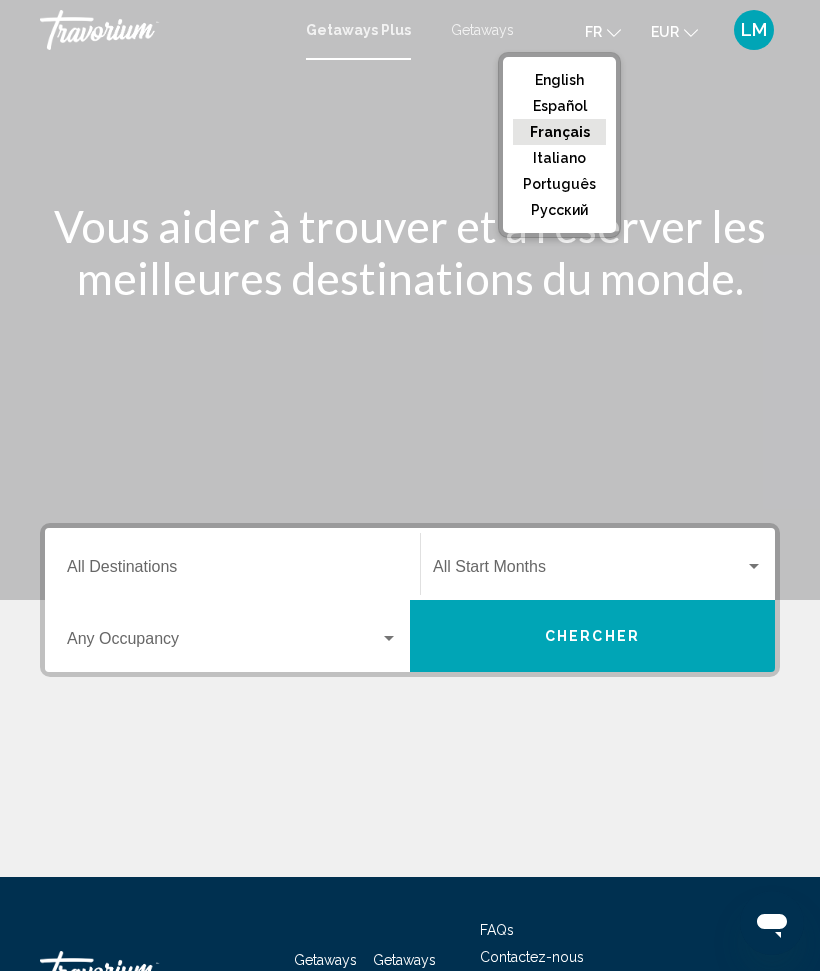 click on "Français" 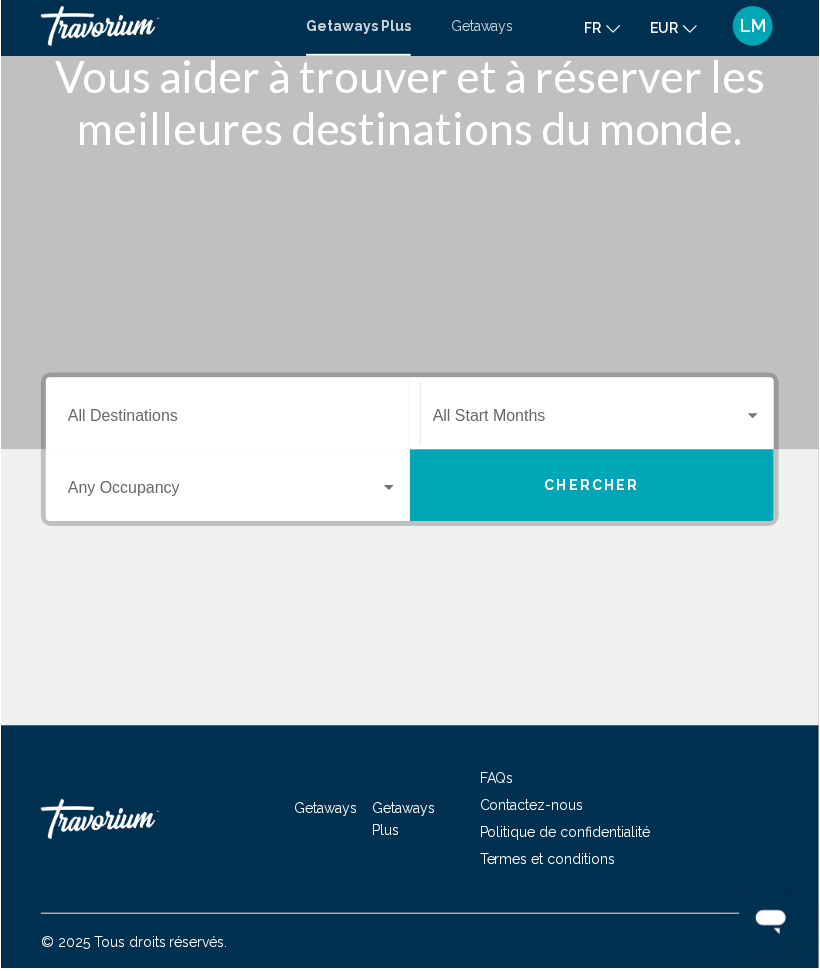 scroll, scrollTop: 151, scrollLeft: 0, axis: vertical 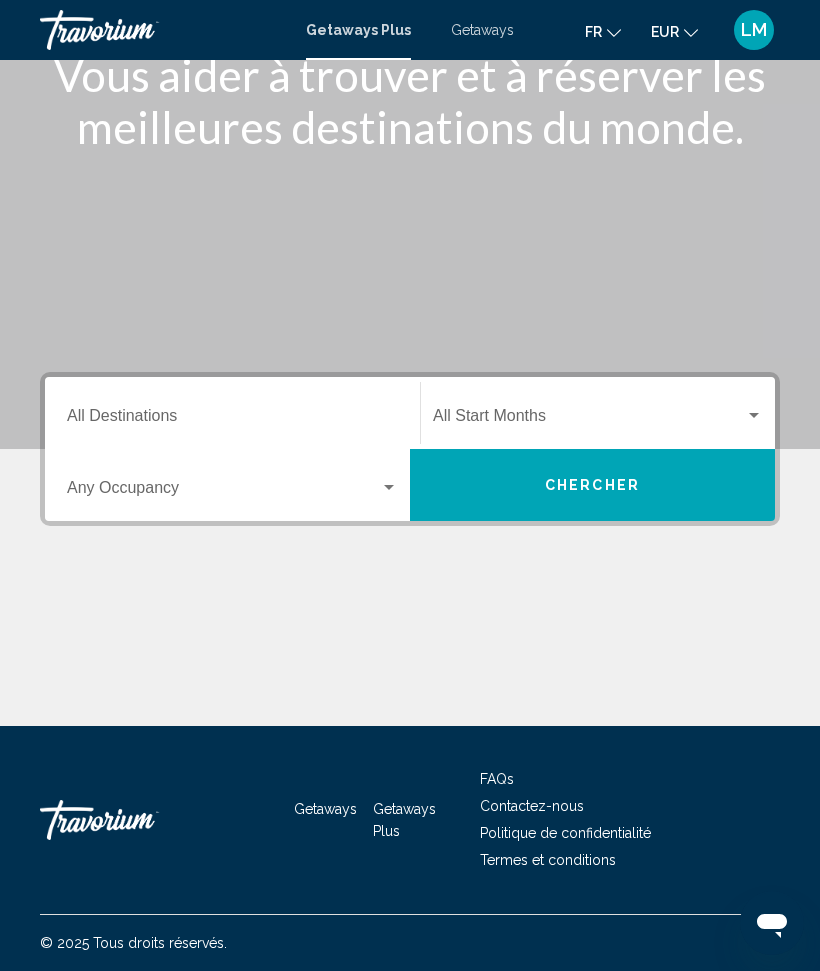 click at bounding box center (589, 420) 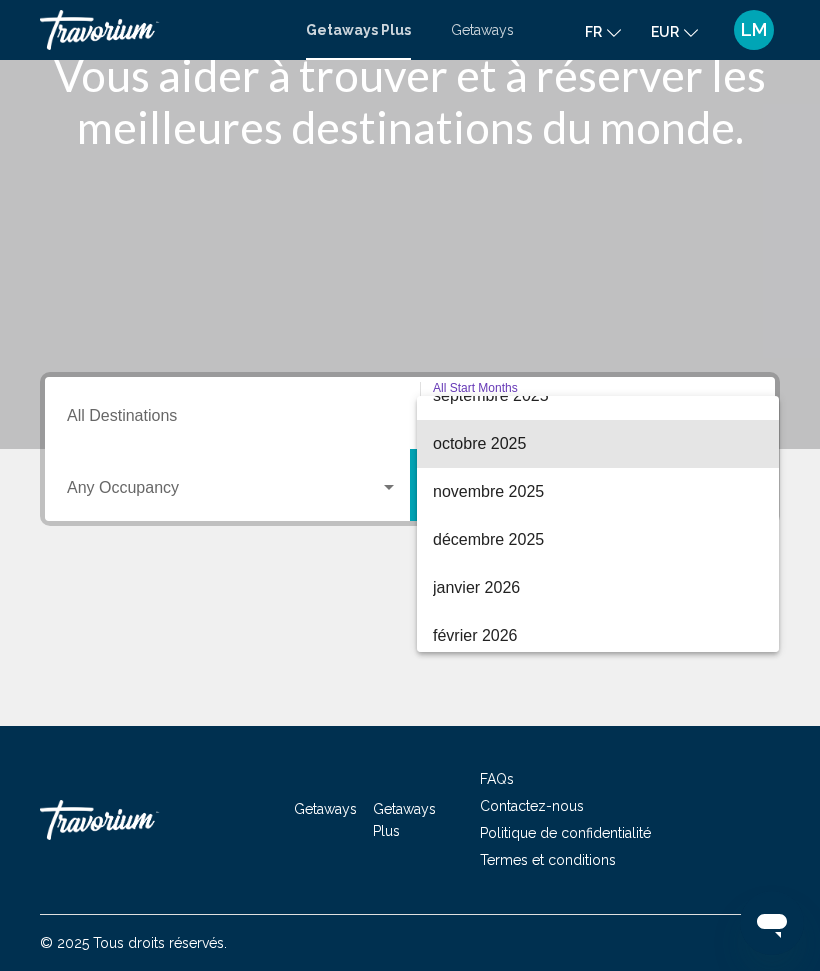 scroll, scrollTop: 122, scrollLeft: 0, axis: vertical 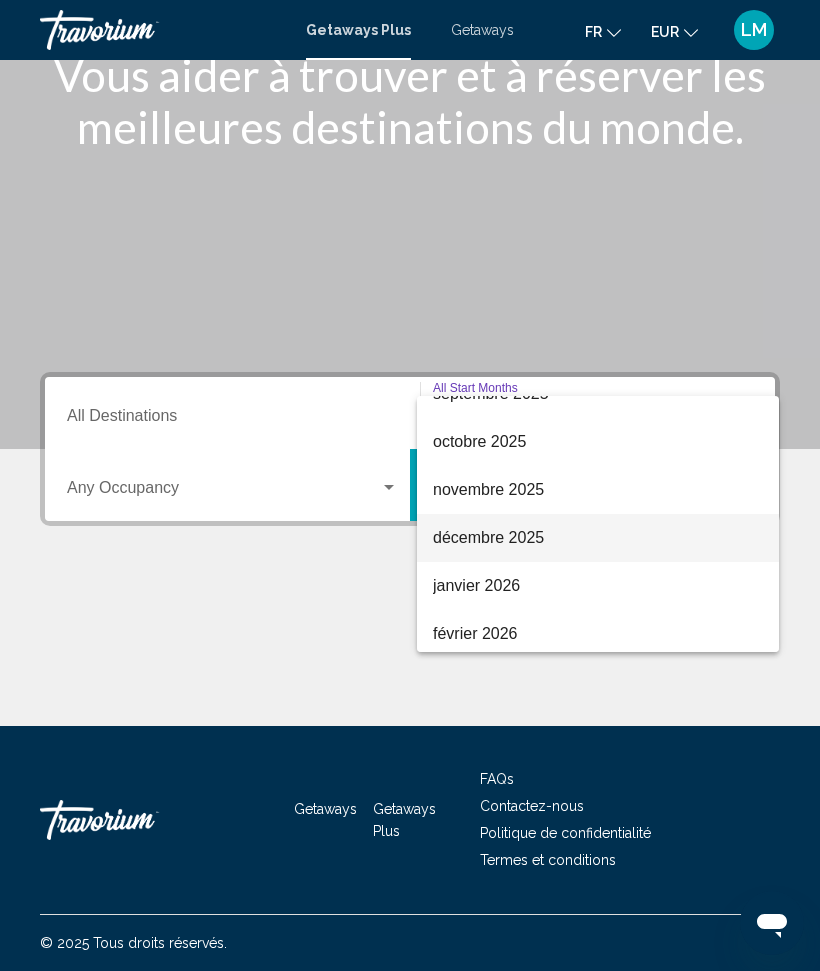 click on "décembre 2025" at bounding box center (598, 538) 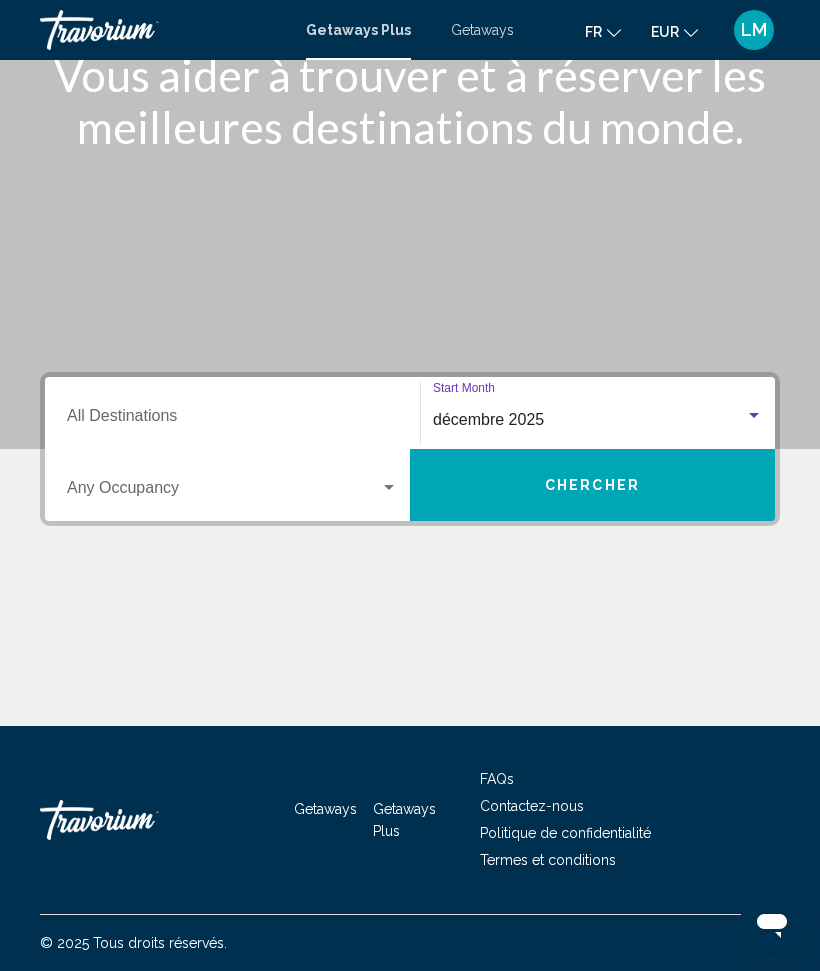 click on "Destination All Destinations" at bounding box center [232, 420] 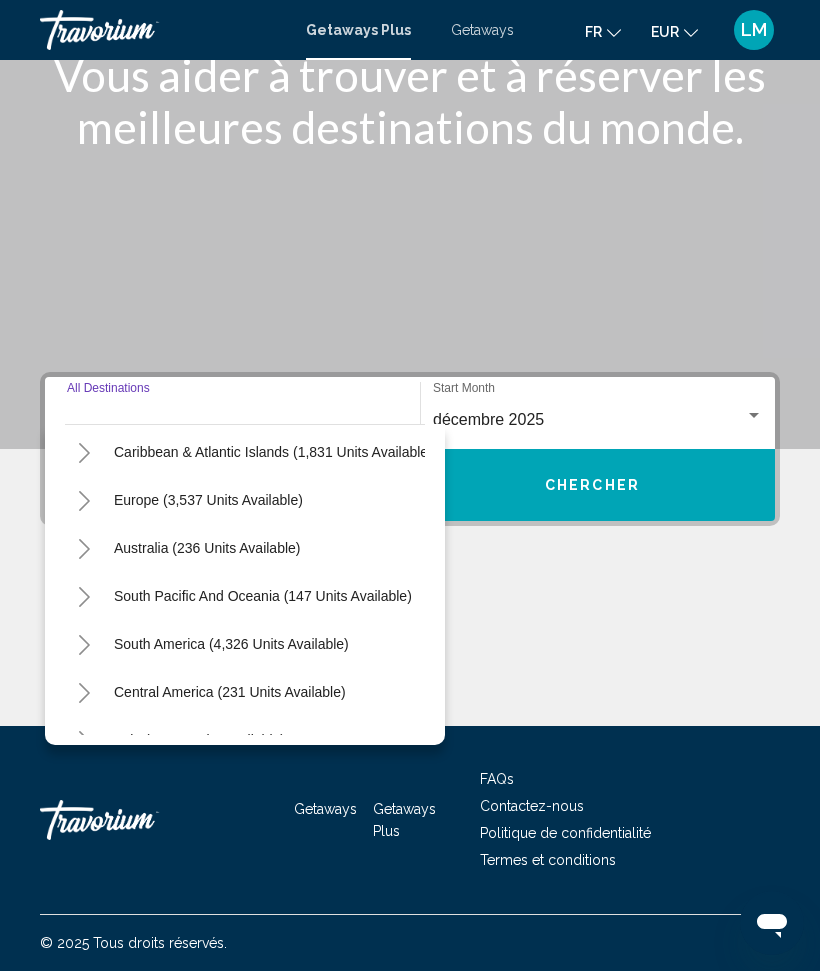 scroll, scrollTop: 200, scrollLeft: 1, axis: both 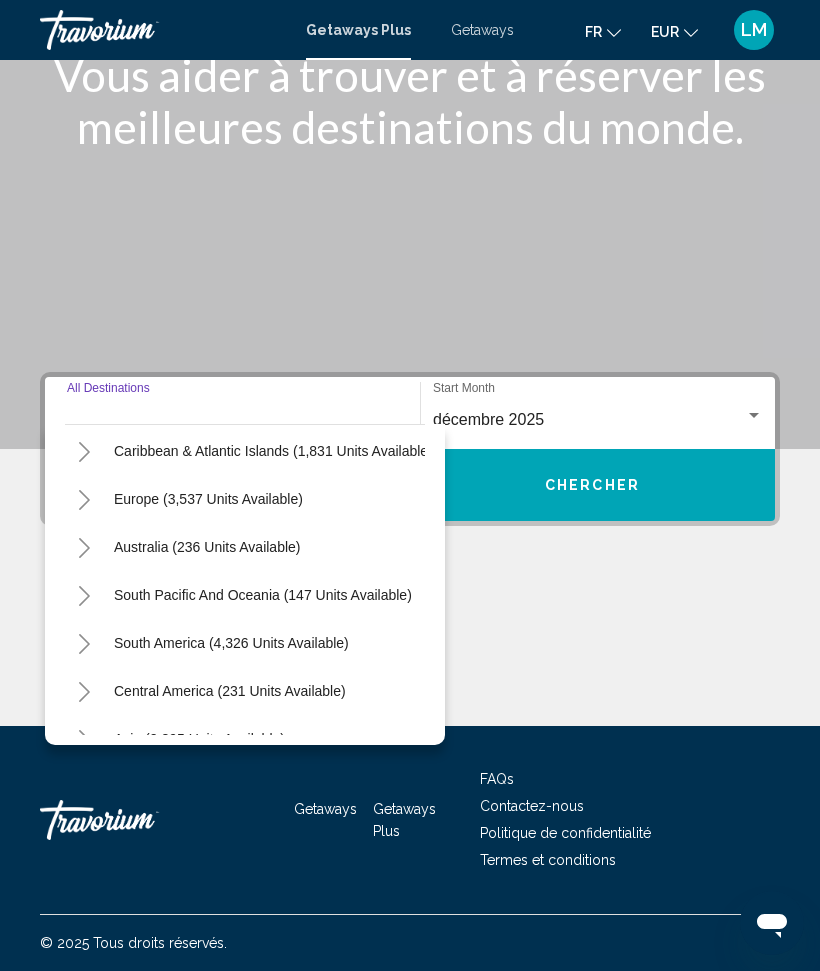 click on "Europe (3,537 units available)" at bounding box center (207, 547) 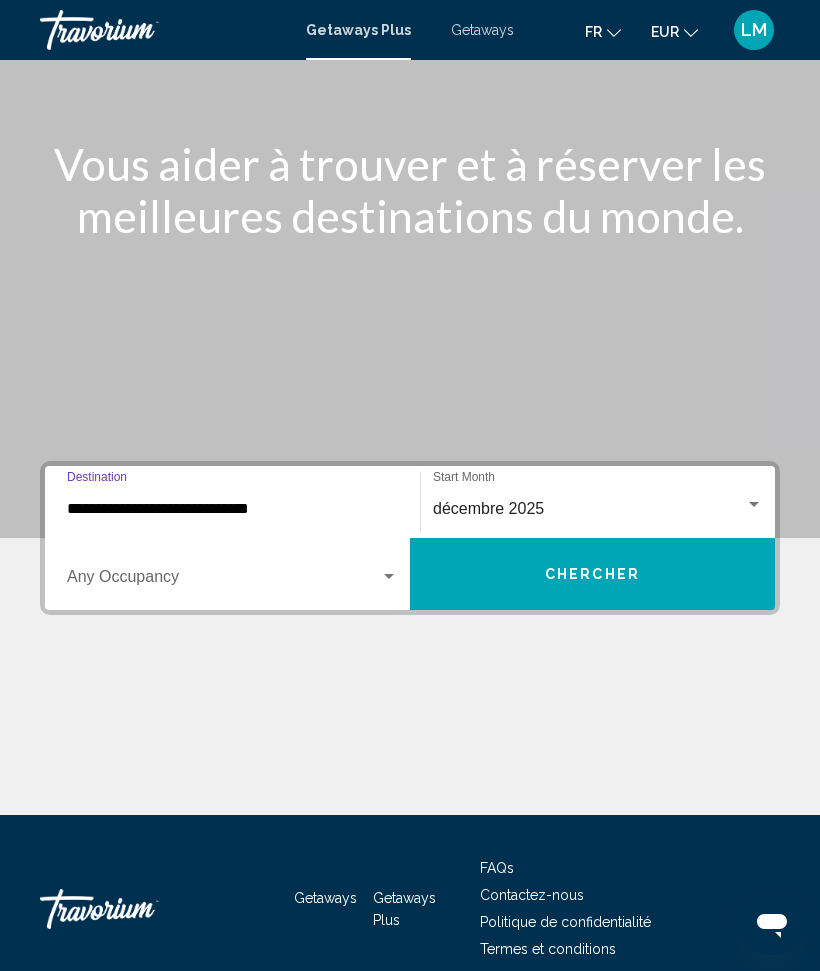 click on "**********" at bounding box center (232, 509) 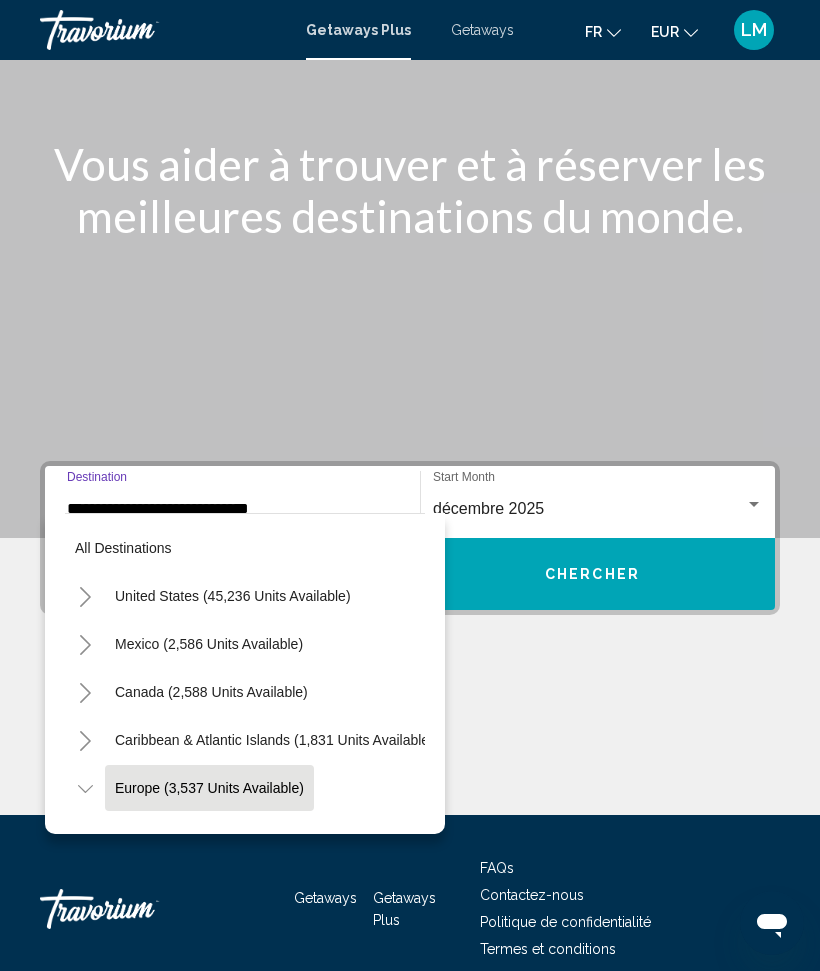 scroll, scrollTop: 151, scrollLeft: 0, axis: vertical 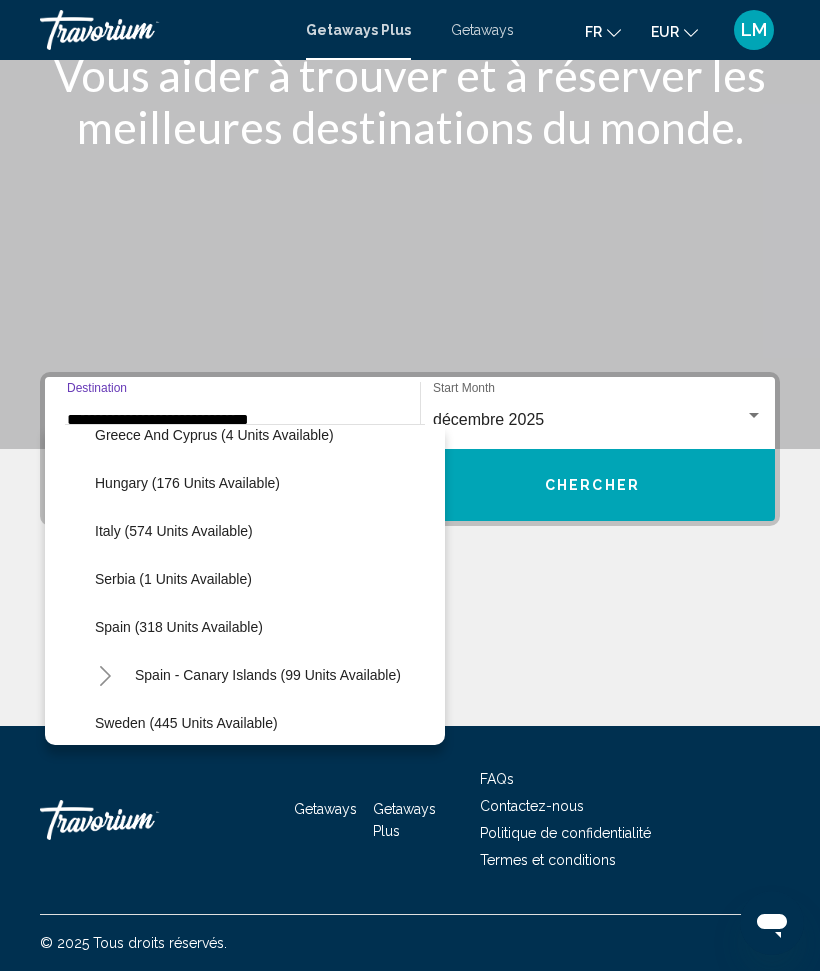 click on "Spain - Canary Islands (99 units available)" 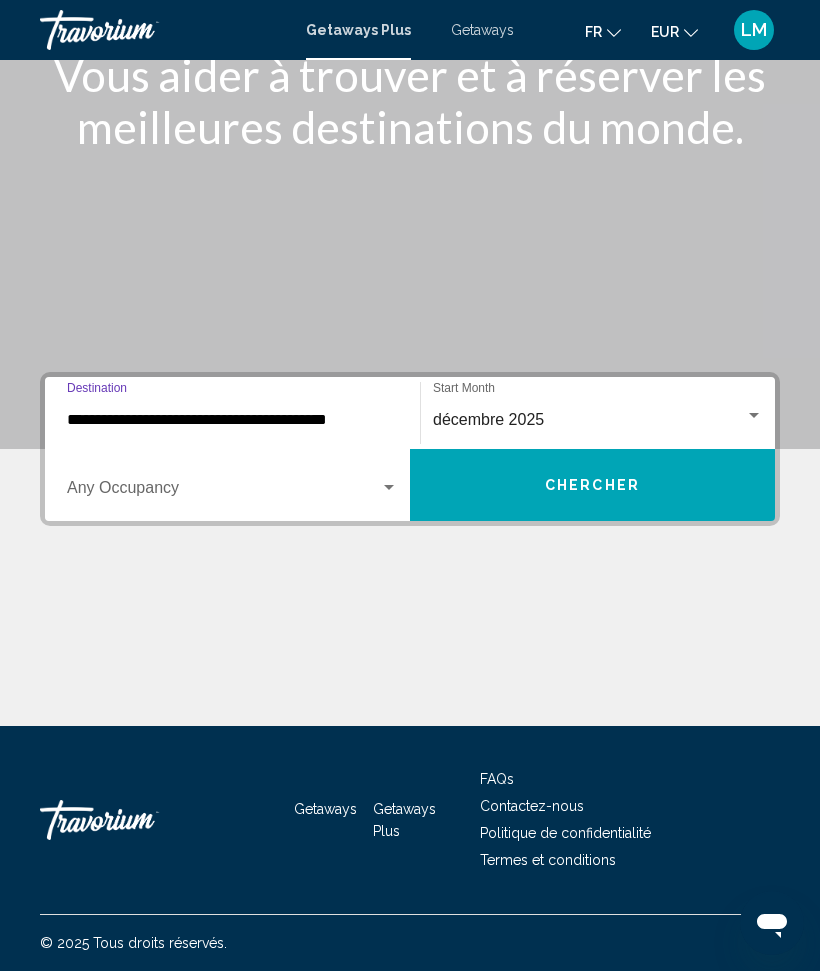 click at bounding box center [223, 492] 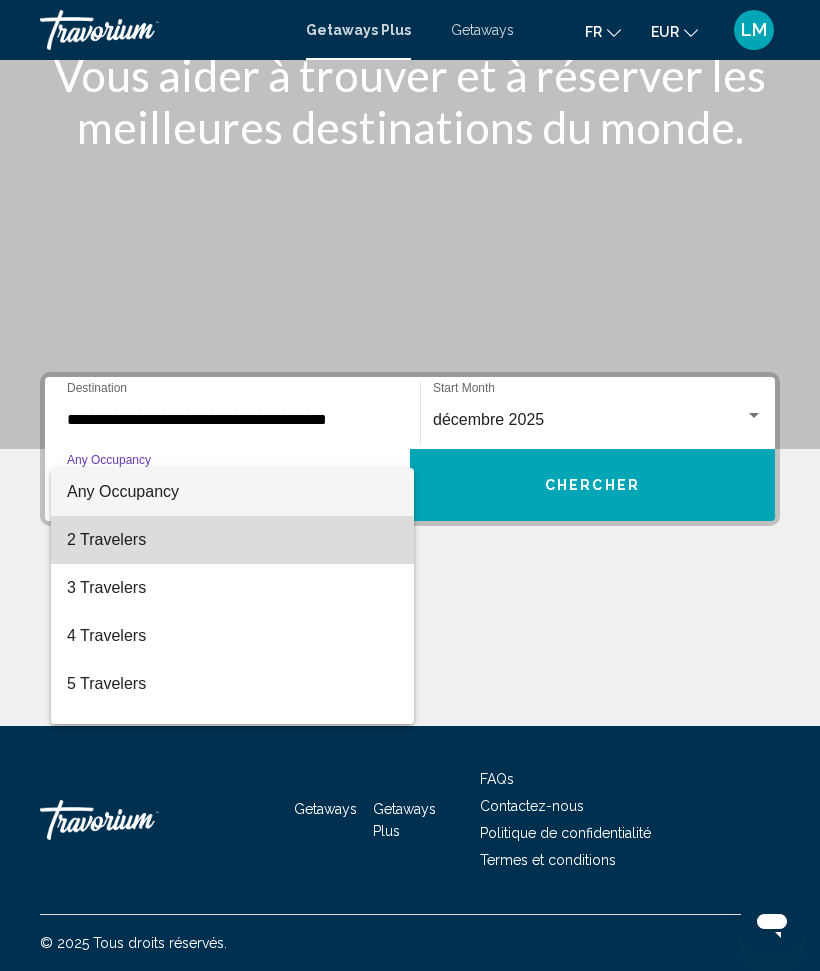 click on "2 Travelers" at bounding box center [232, 540] 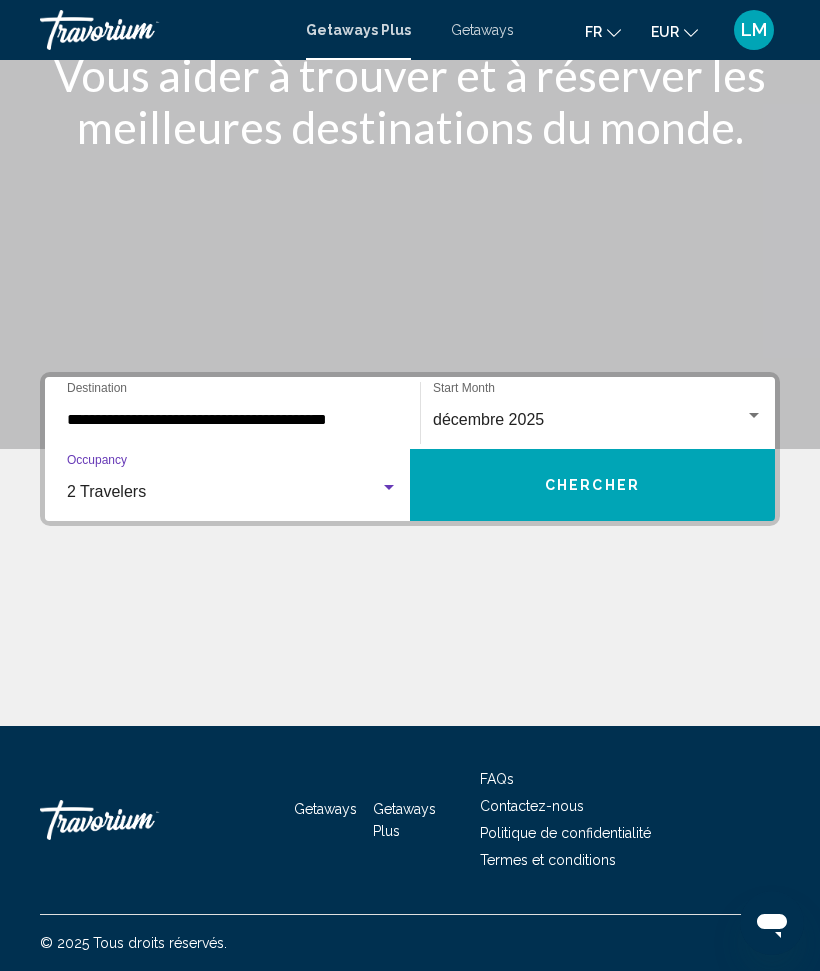 click on "Chercher" at bounding box center (592, 485) 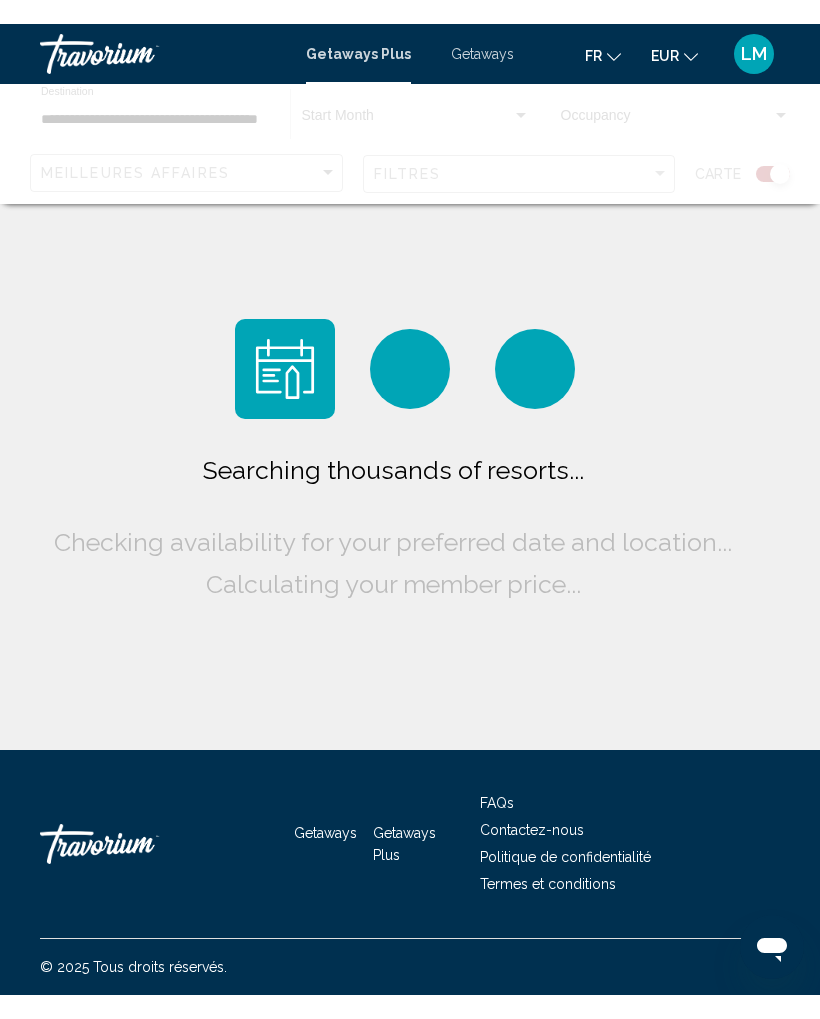 scroll, scrollTop: 0, scrollLeft: 0, axis: both 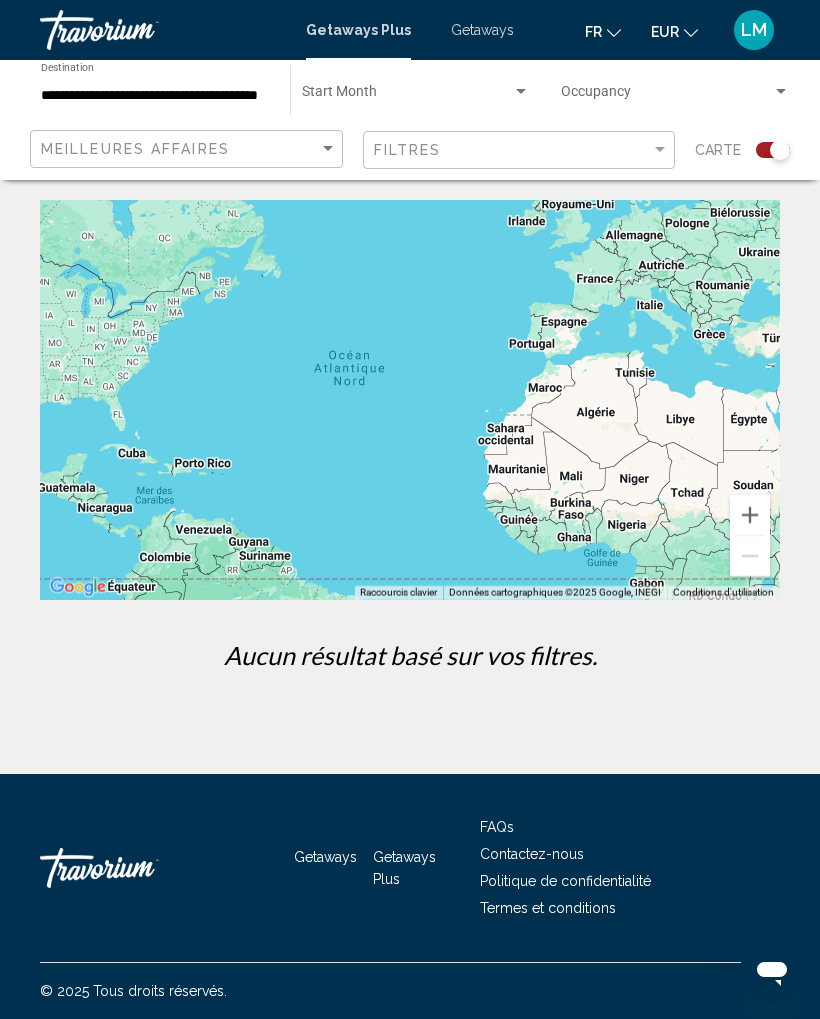 click on "**********" at bounding box center [155, 96] 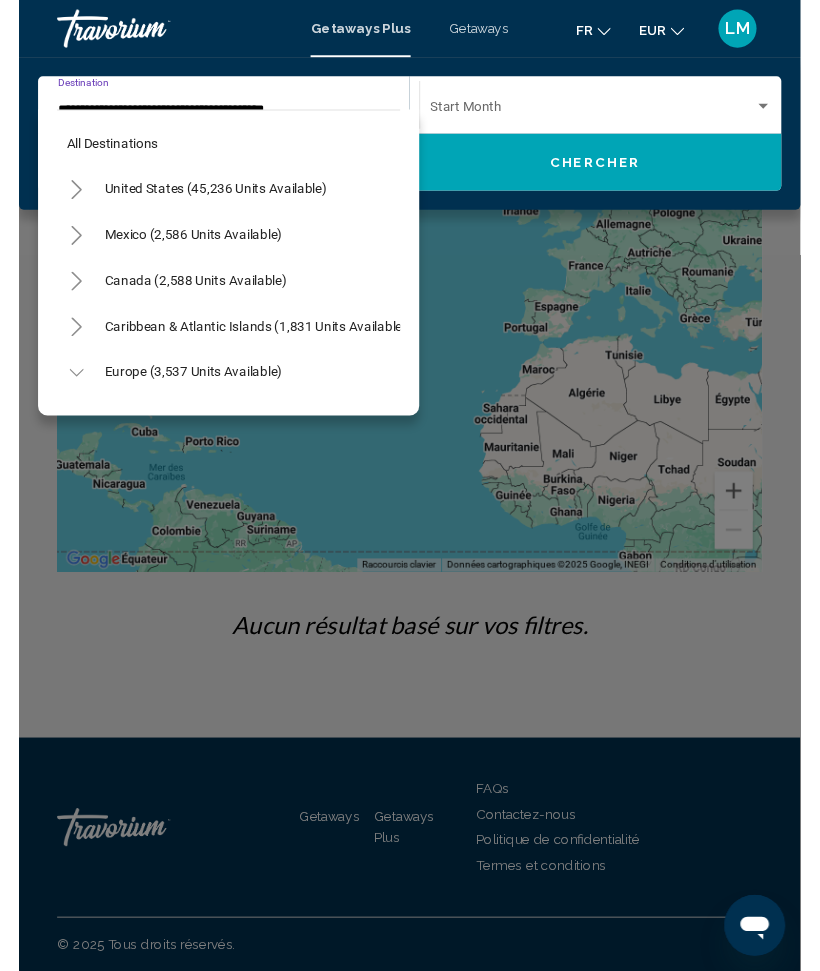 scroll, scrollTop: 695, scrollLeft: 0, axis: vertical 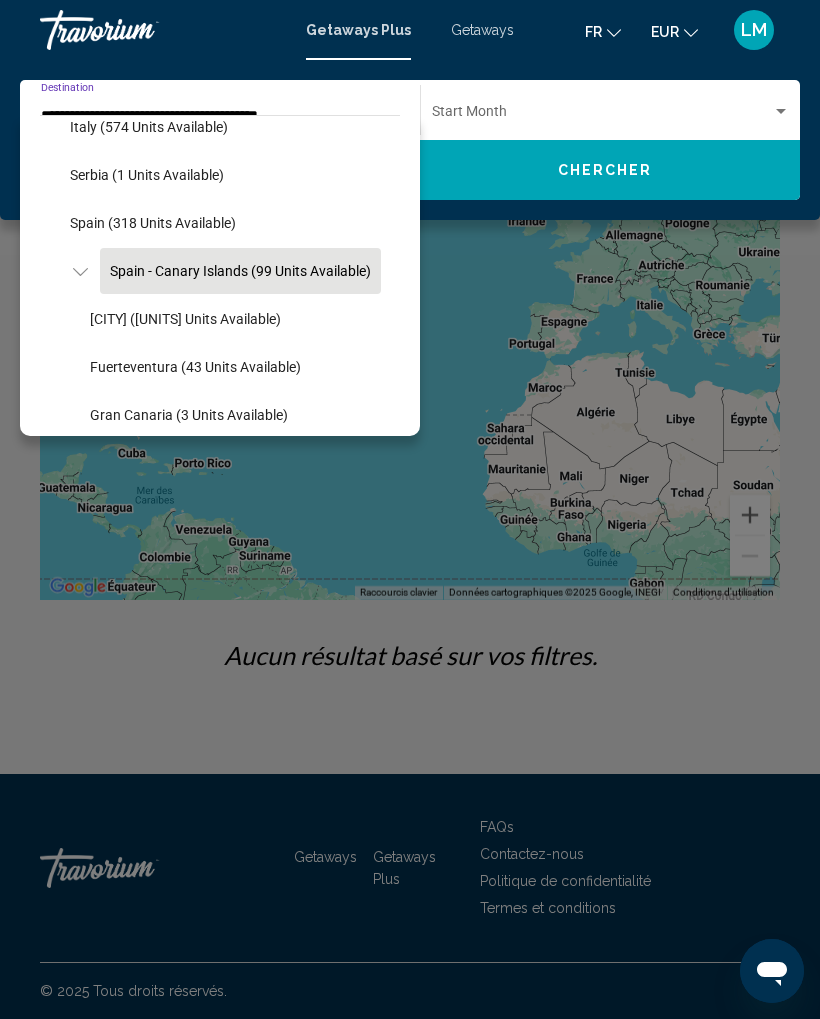 click on "Spain (318 units available)" 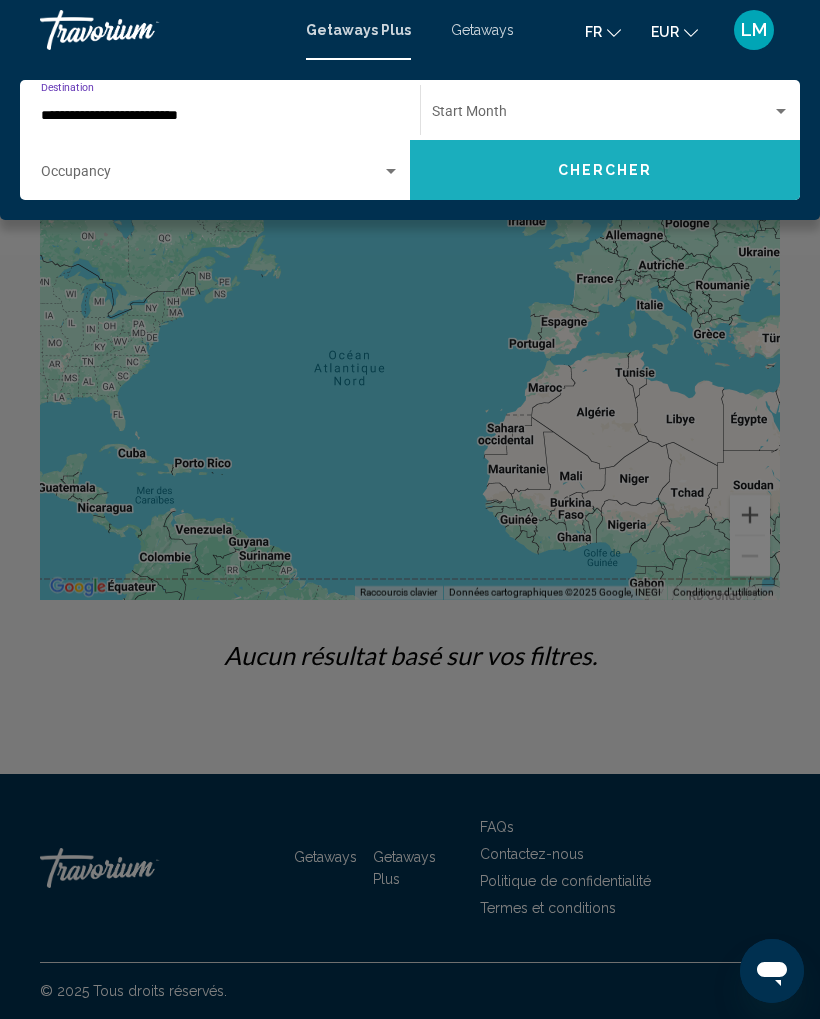 click on "Chercher" 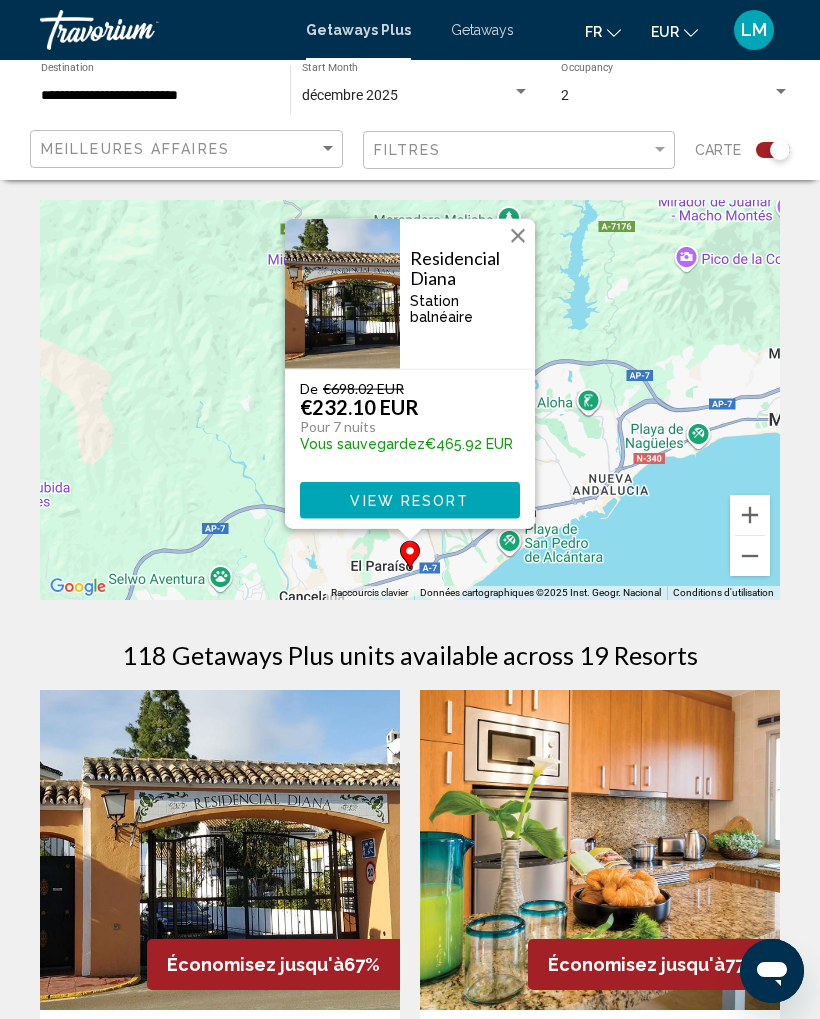click at bounding box center [342, 294] 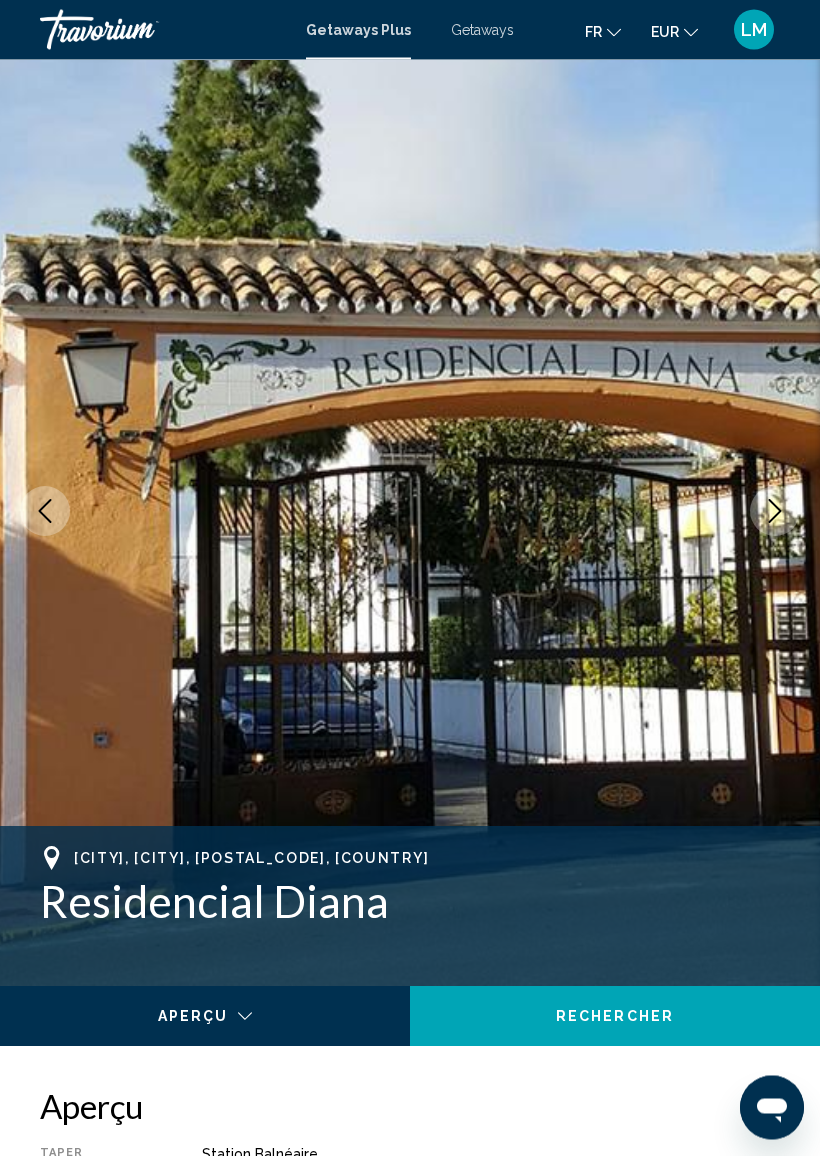click at bounding box center (775, 512) 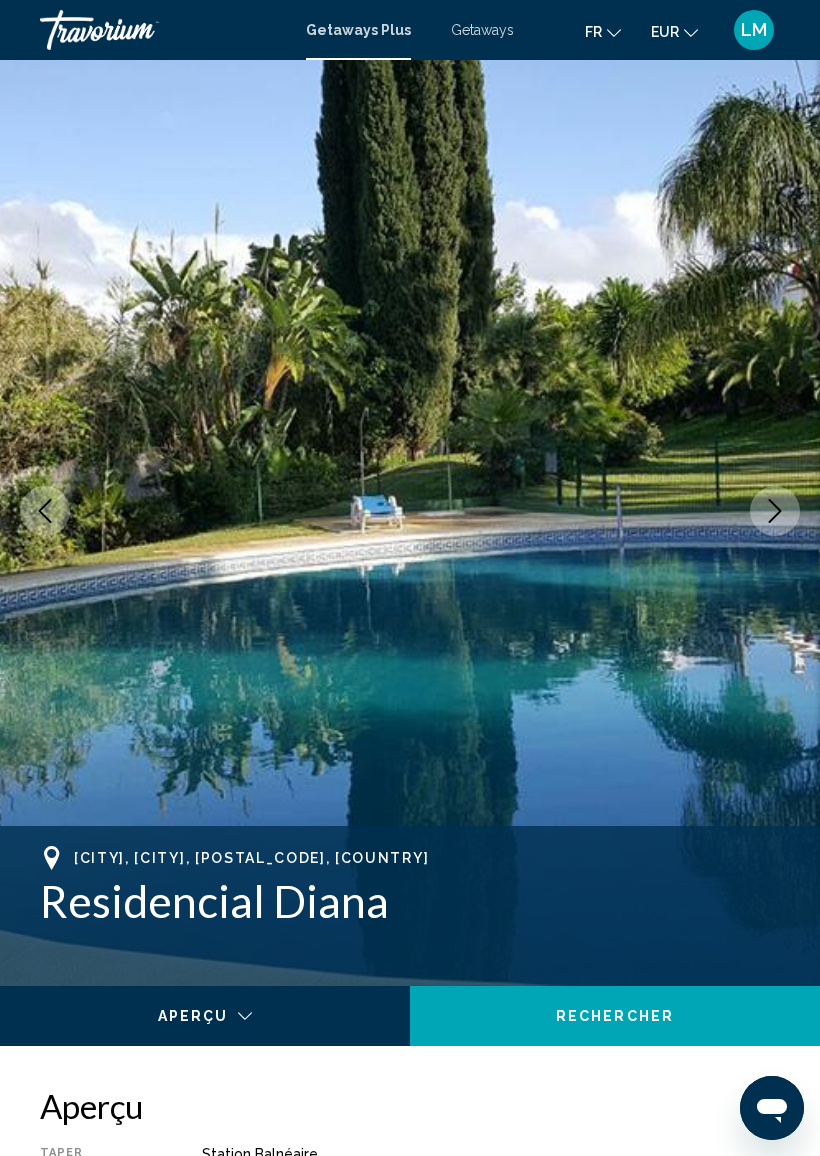 click at bounding box center (775, 511) 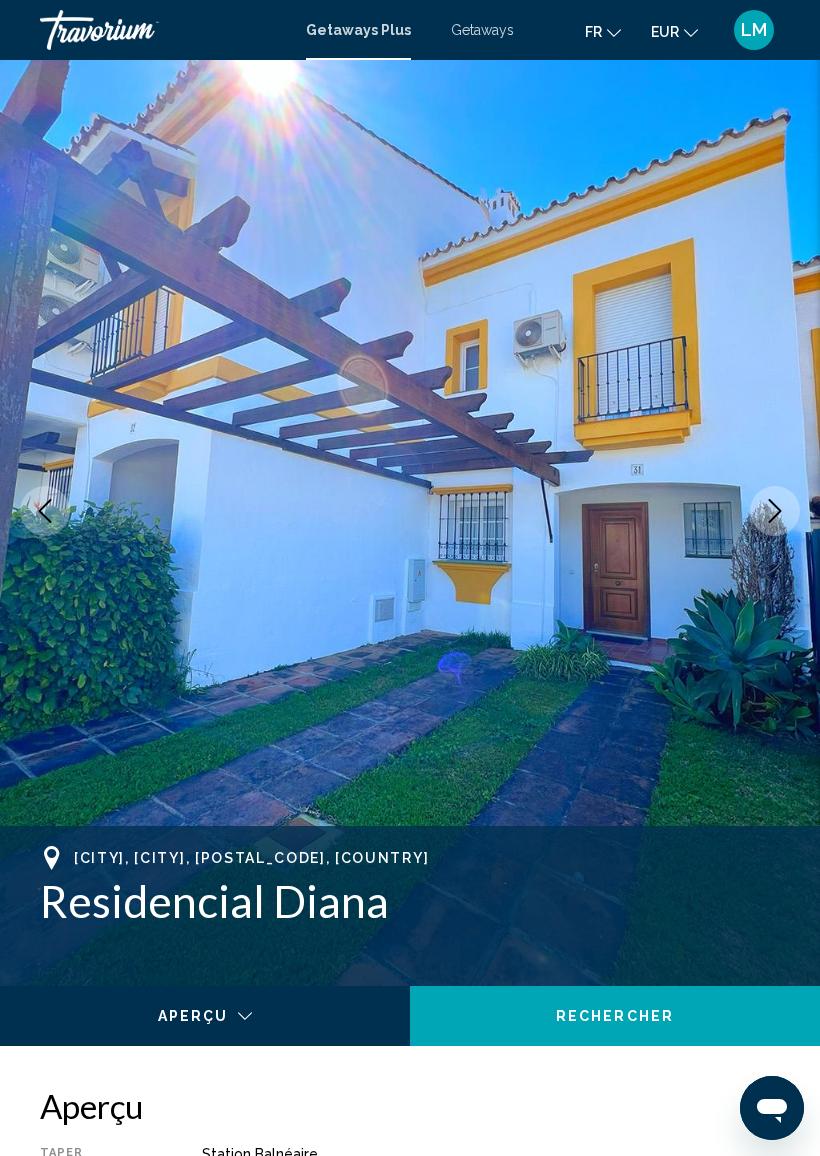 click at bounding box center (775, 511) 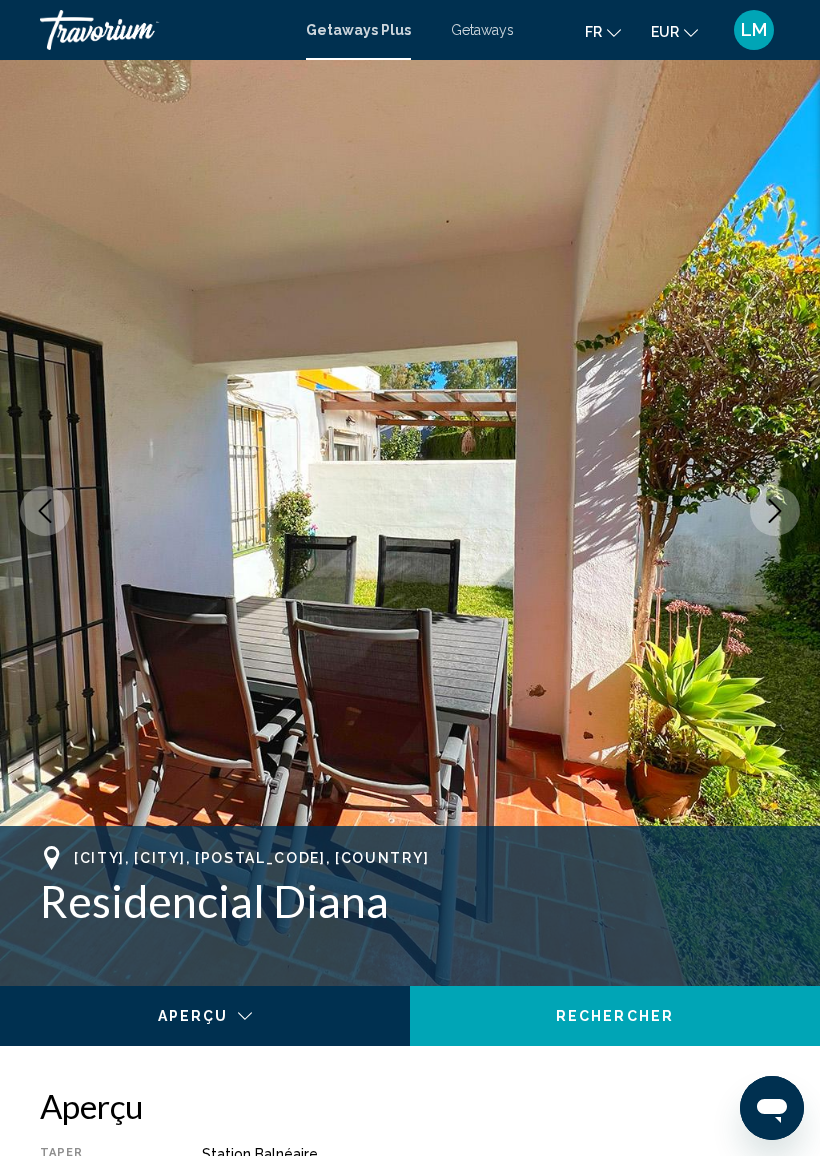click at bounding box center (775, 511) 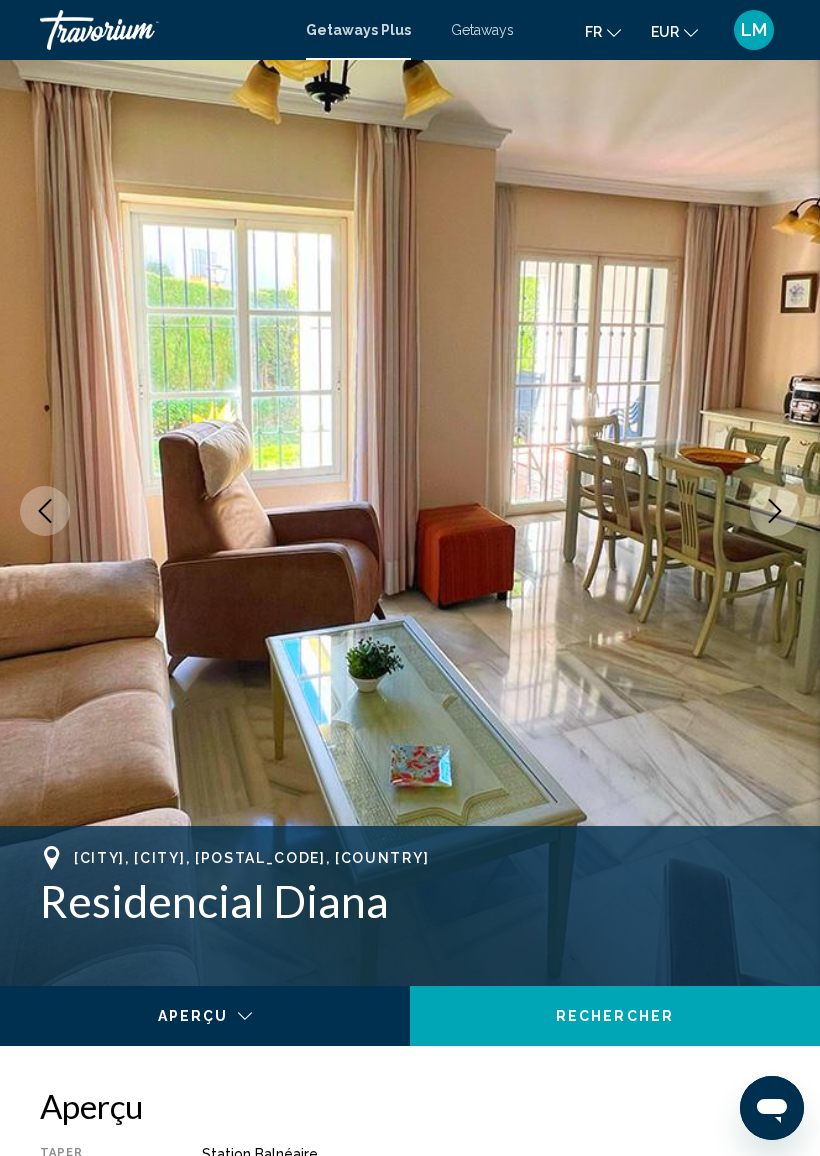 click 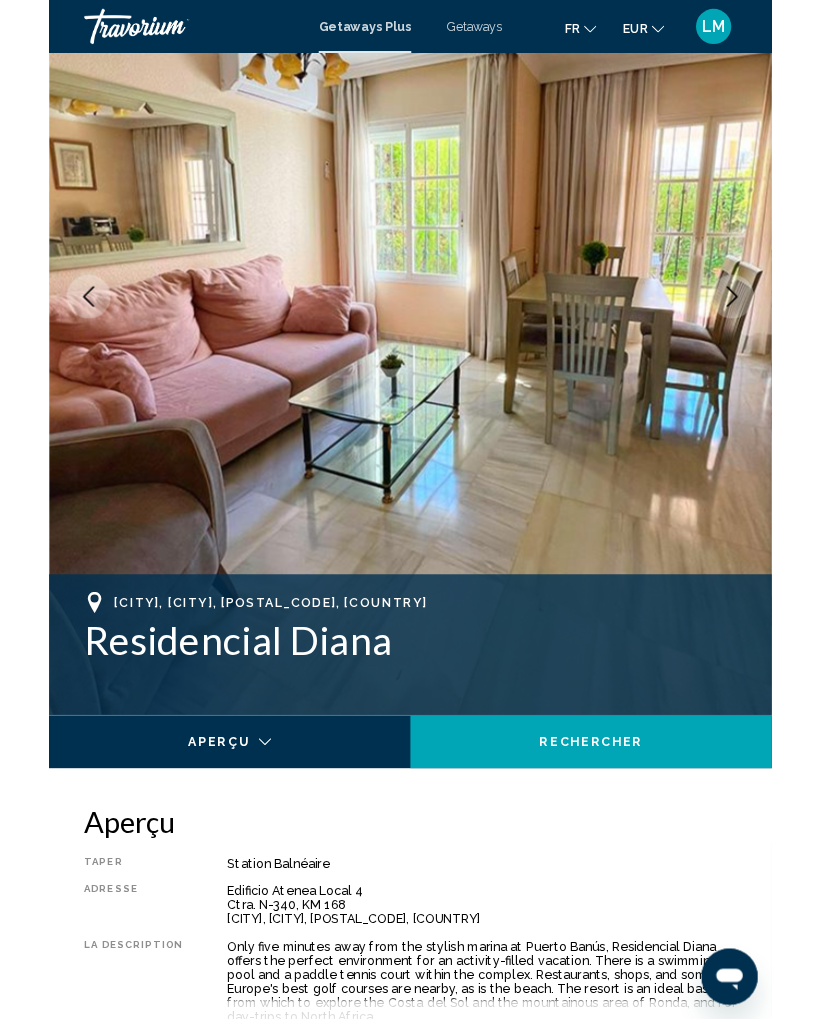 scroll, scrollTop: 0, scrollLeft: 0, axis: both 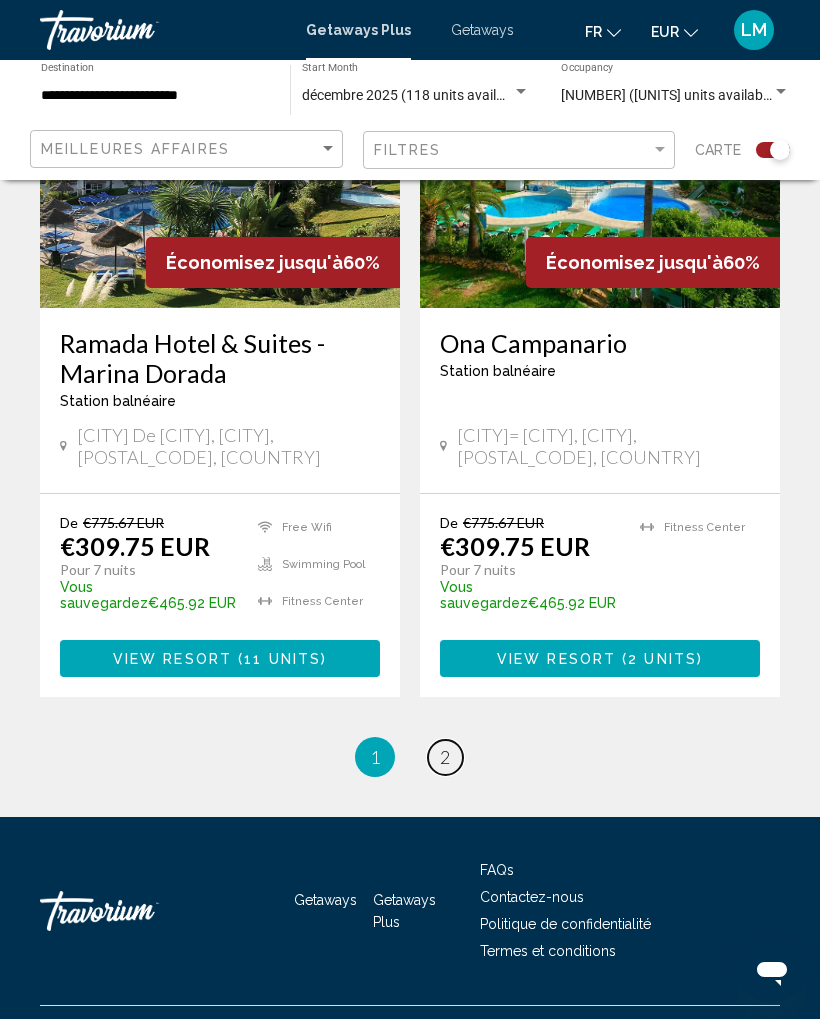 click on "2" at bounding box center (445, 757) 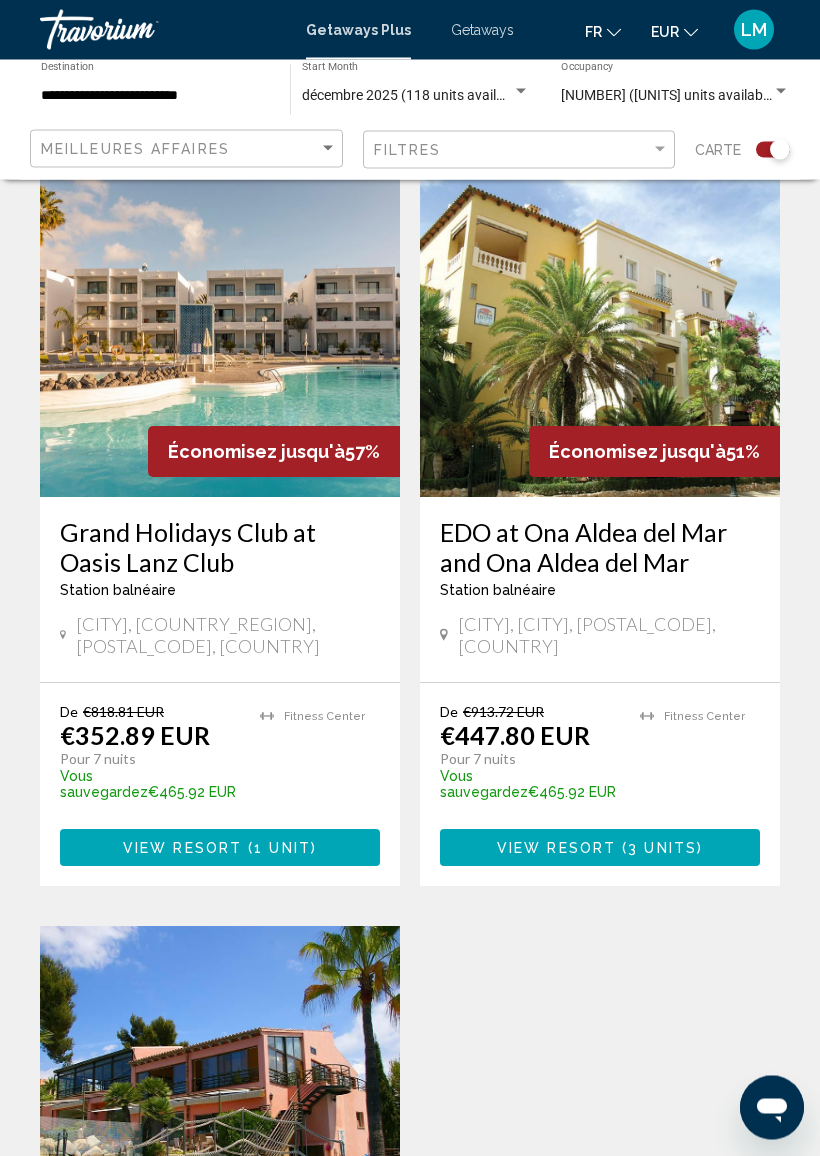 scroll, scrollTop: 1953, scrollLeft: 0, axis: vertical 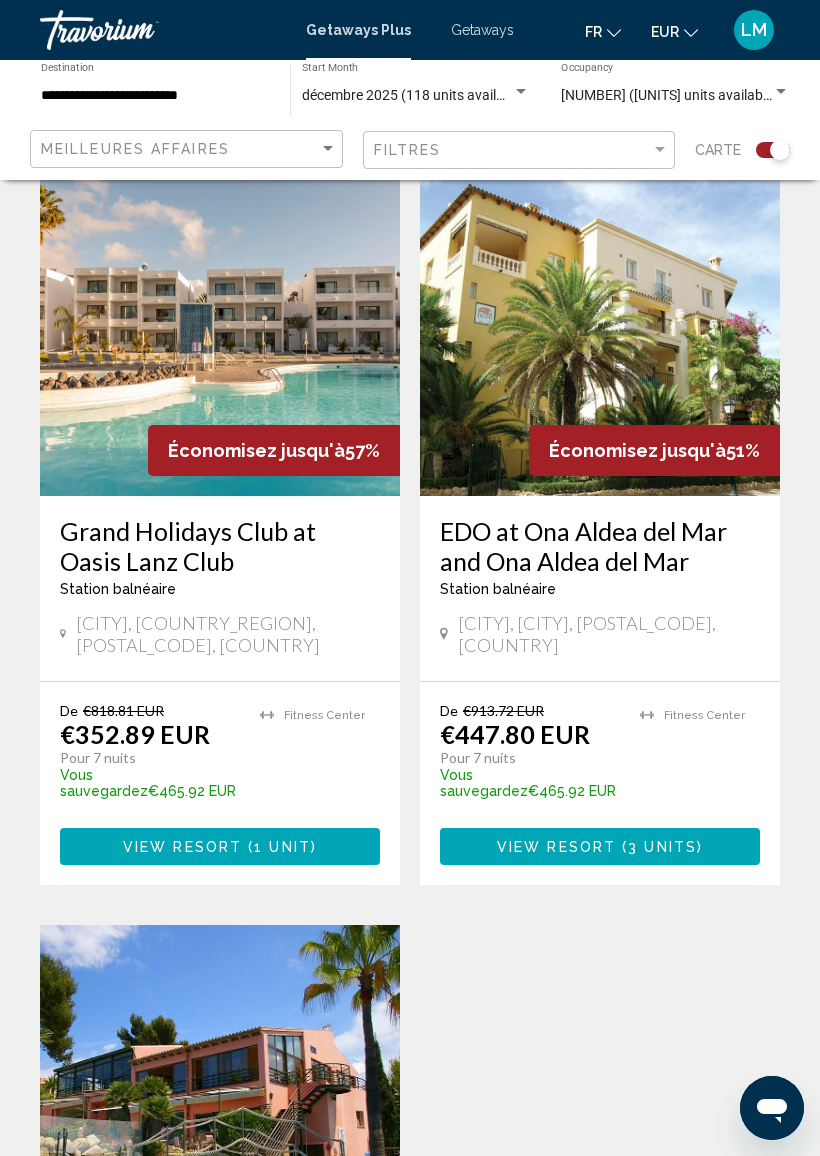 click at bounding box center [220, 336] 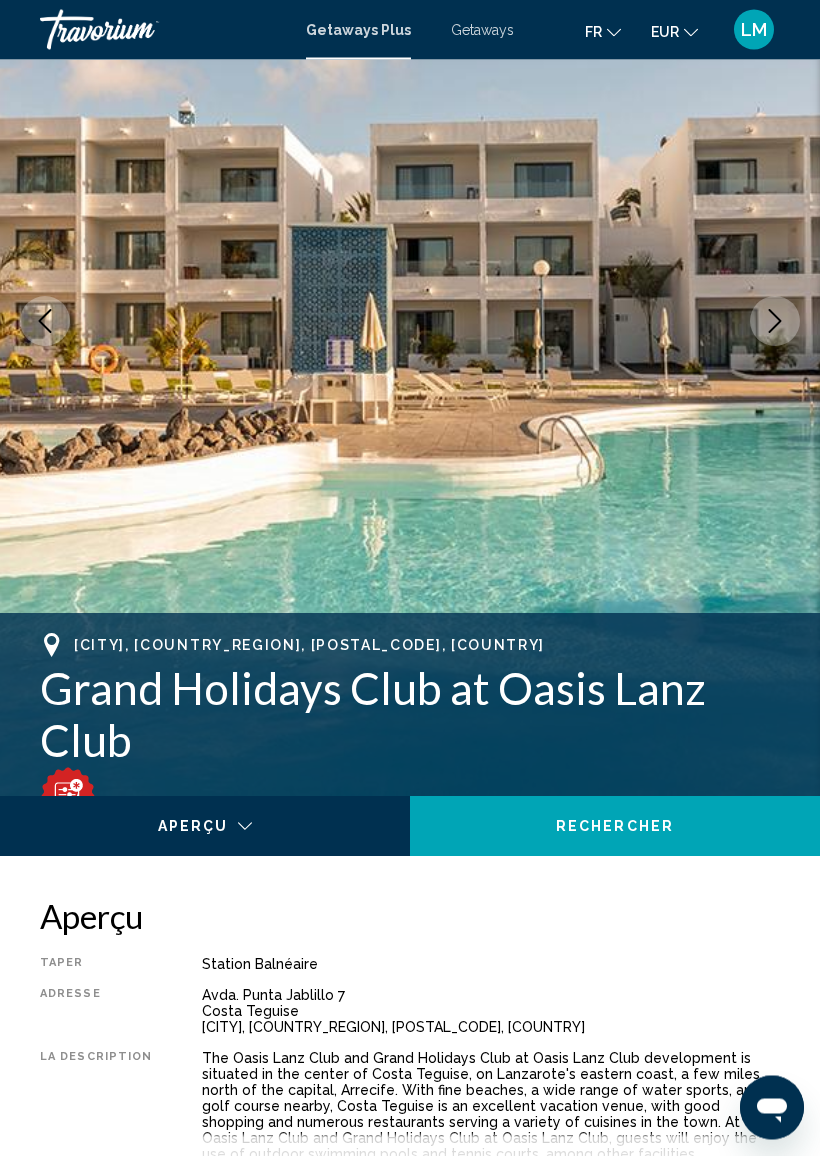 scroll, scrollTop: 214, scrollLeft: 0, axis: vertical 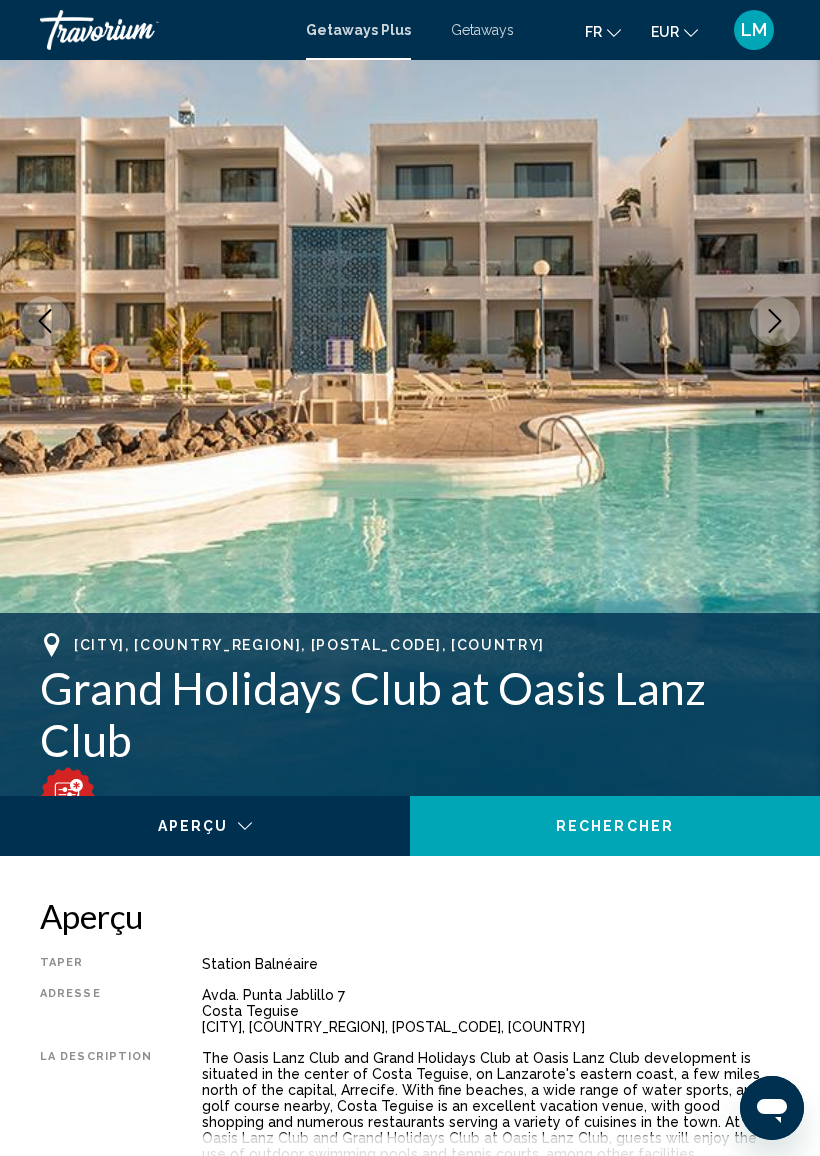 click at bounding box center [775, 321] 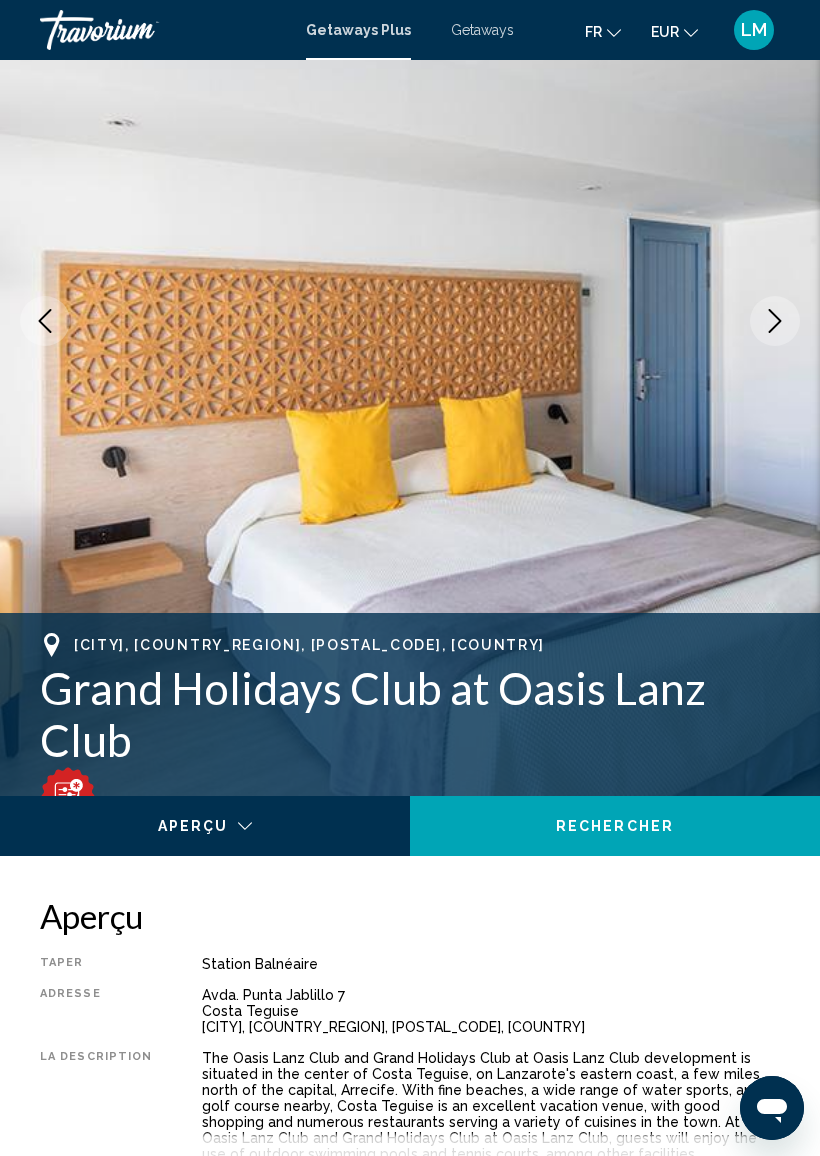 click at bounding box center (775, 321) 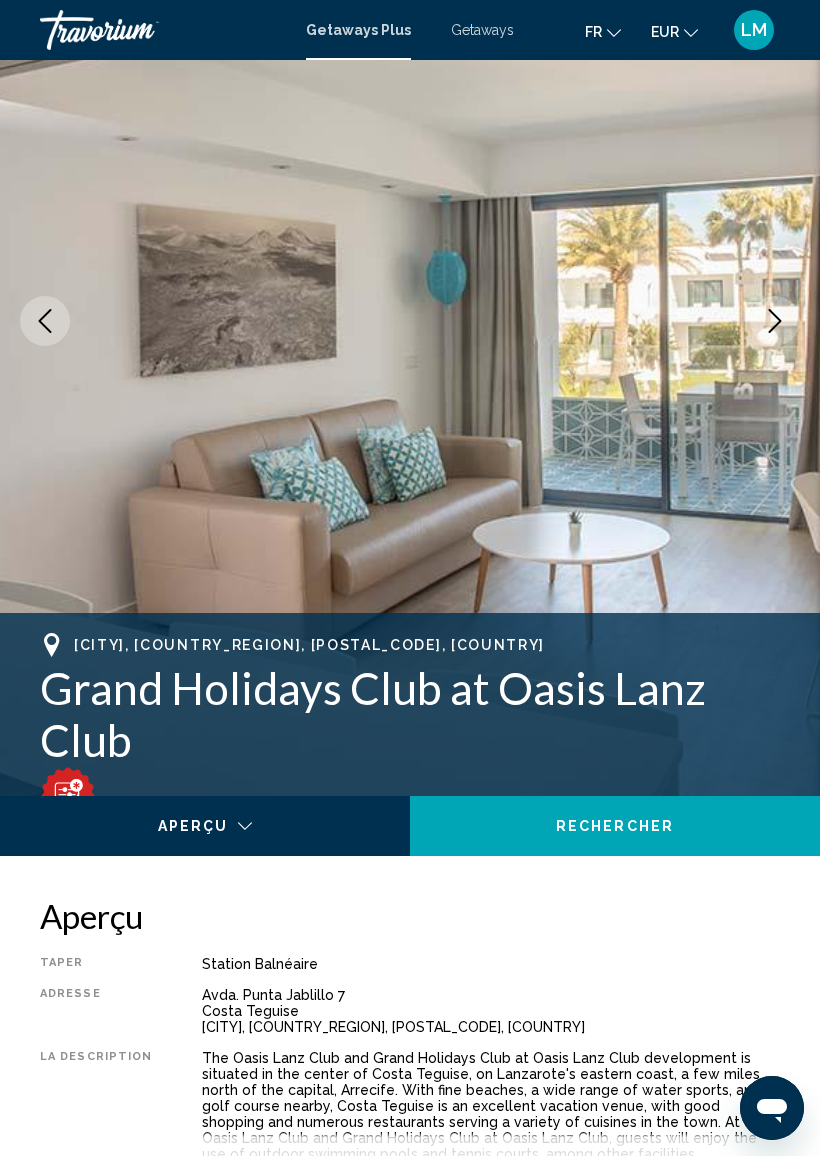 click at bounding box center [410, 321] 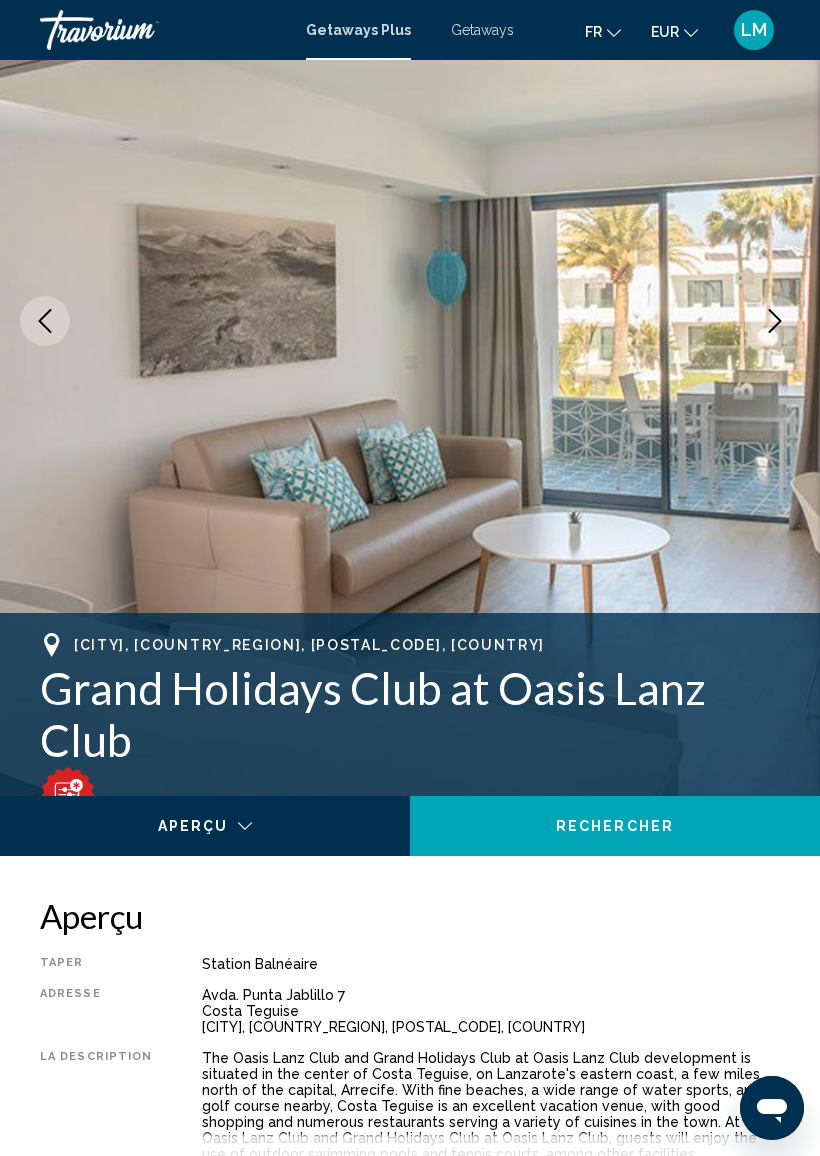 click 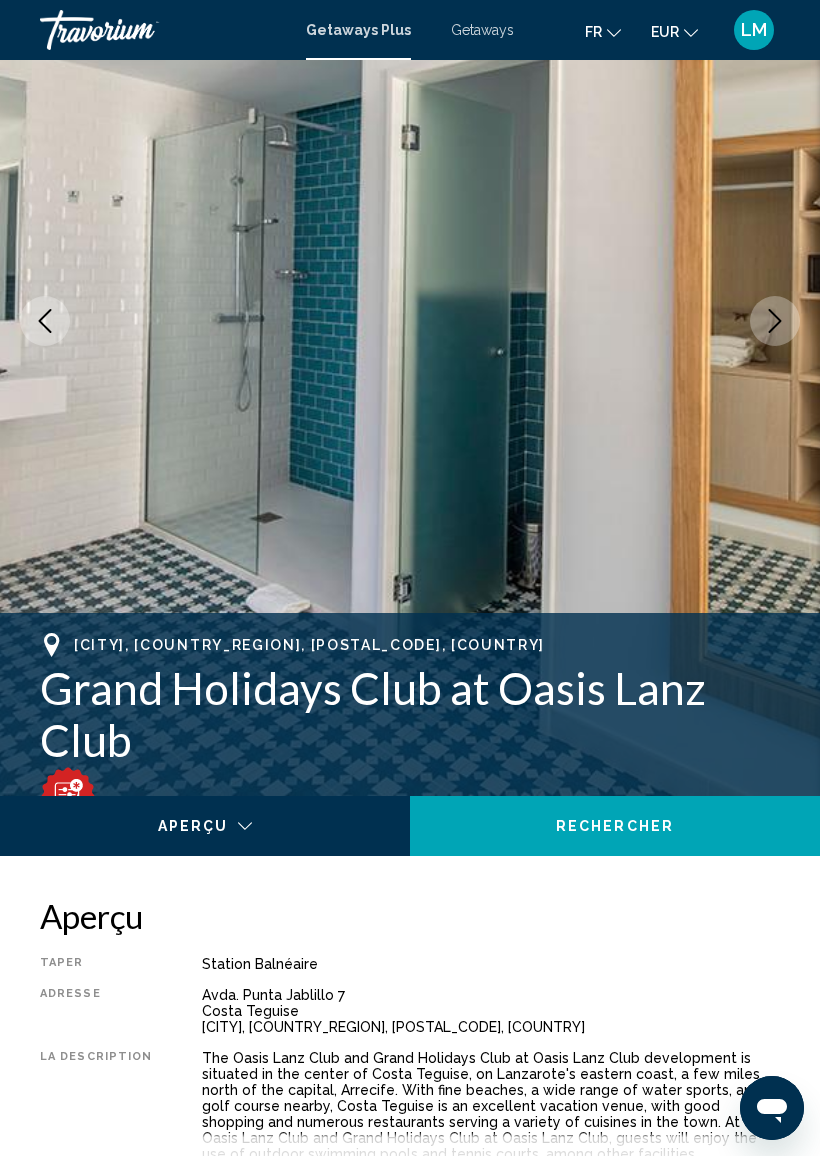 click 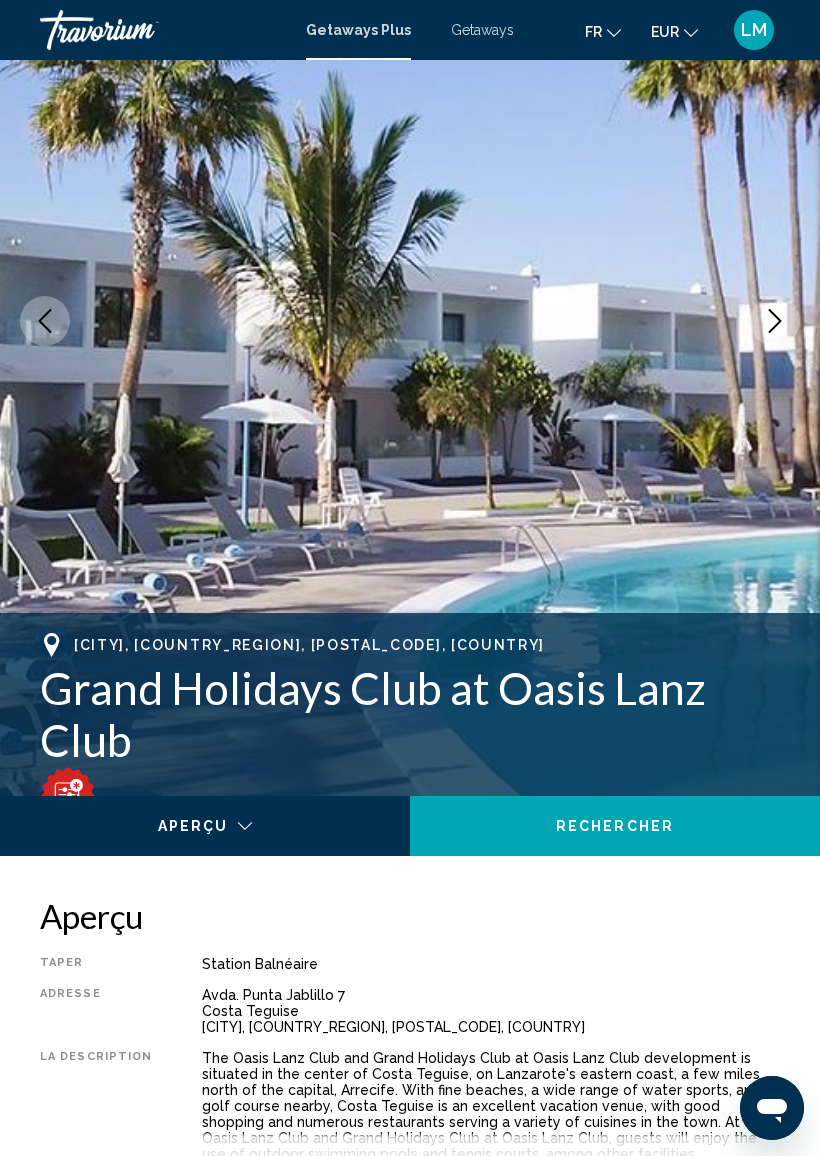 click at bounding box center (775, 321) 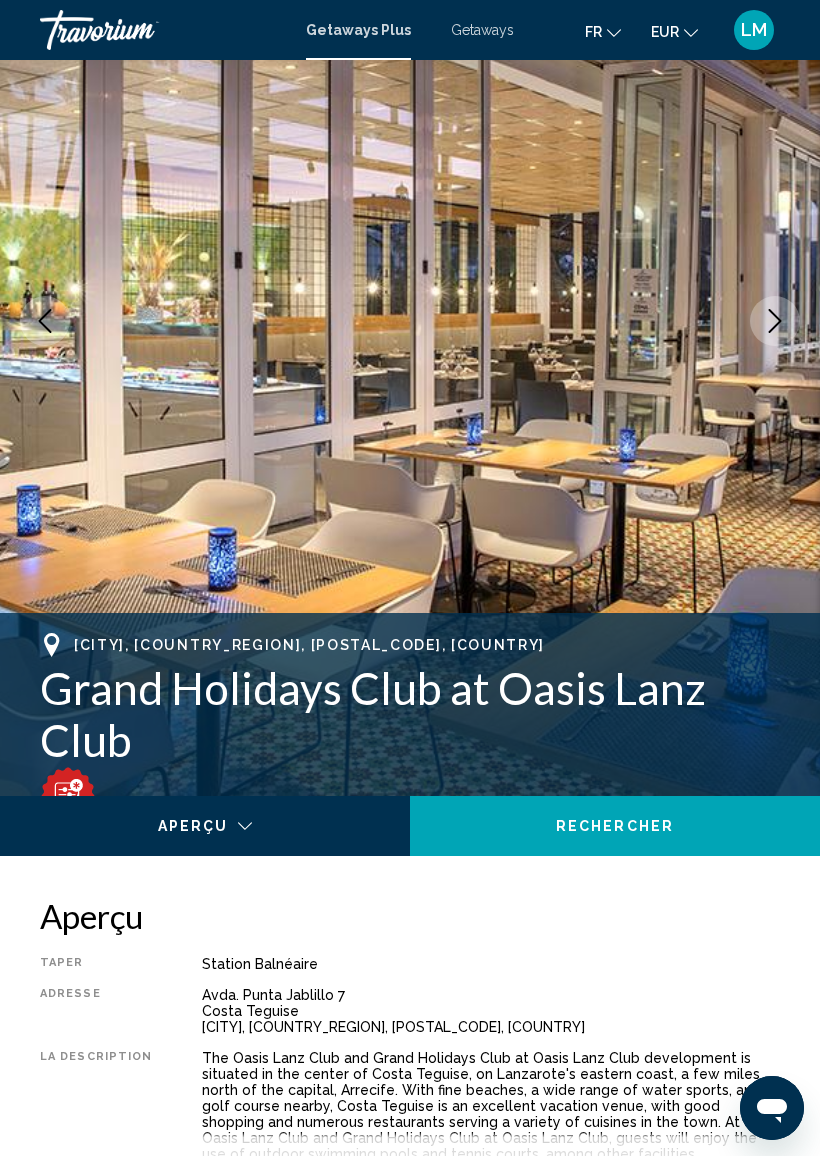 click 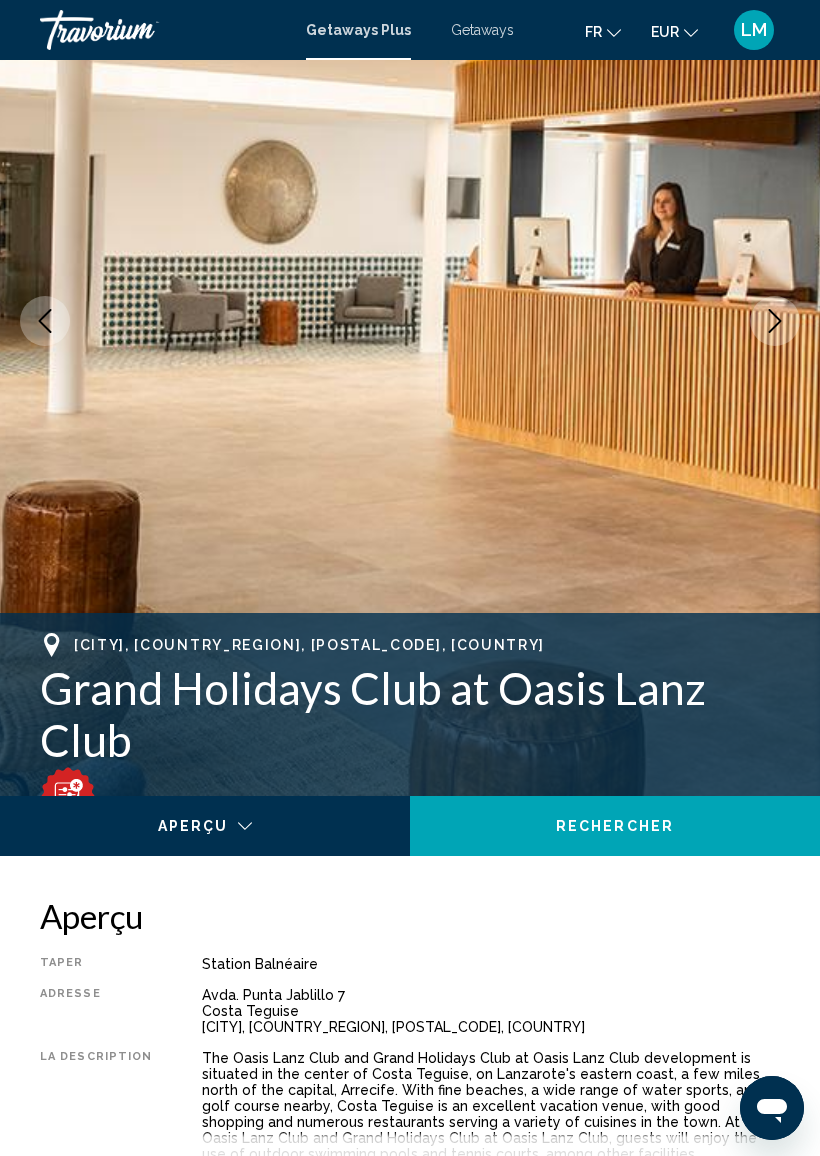 click 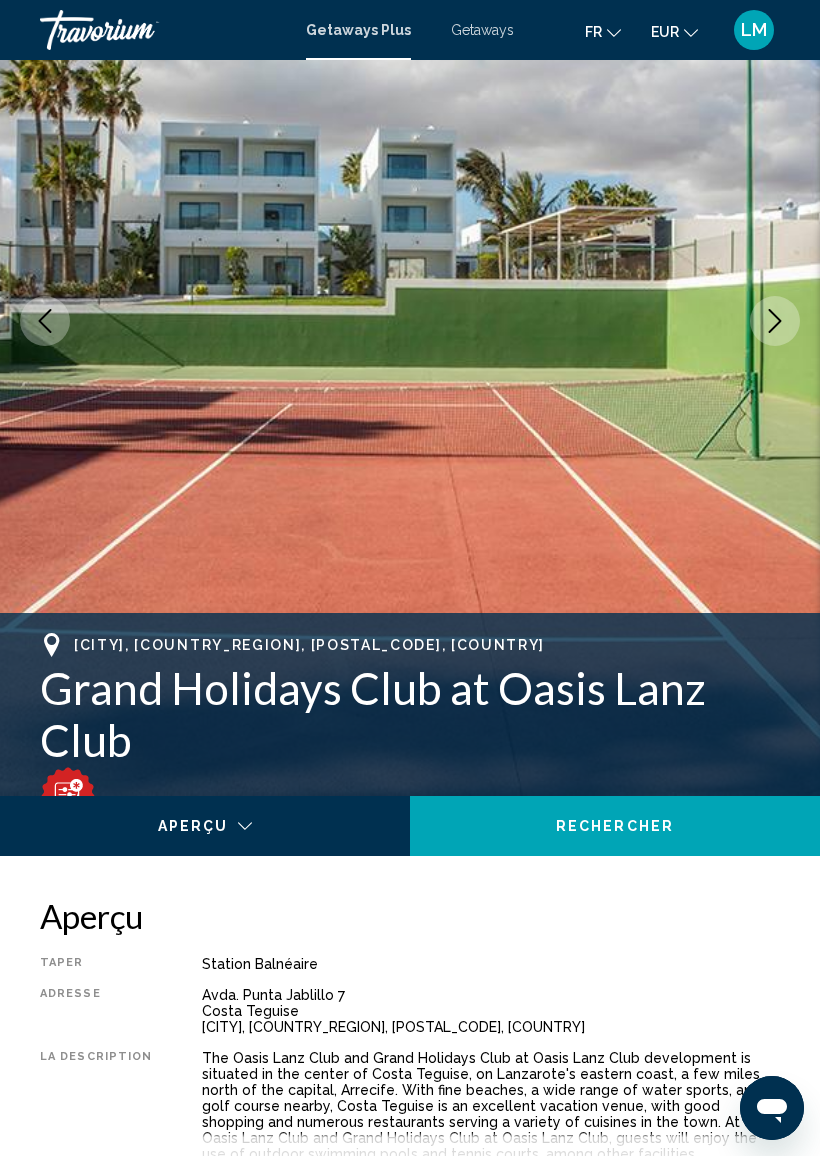 click 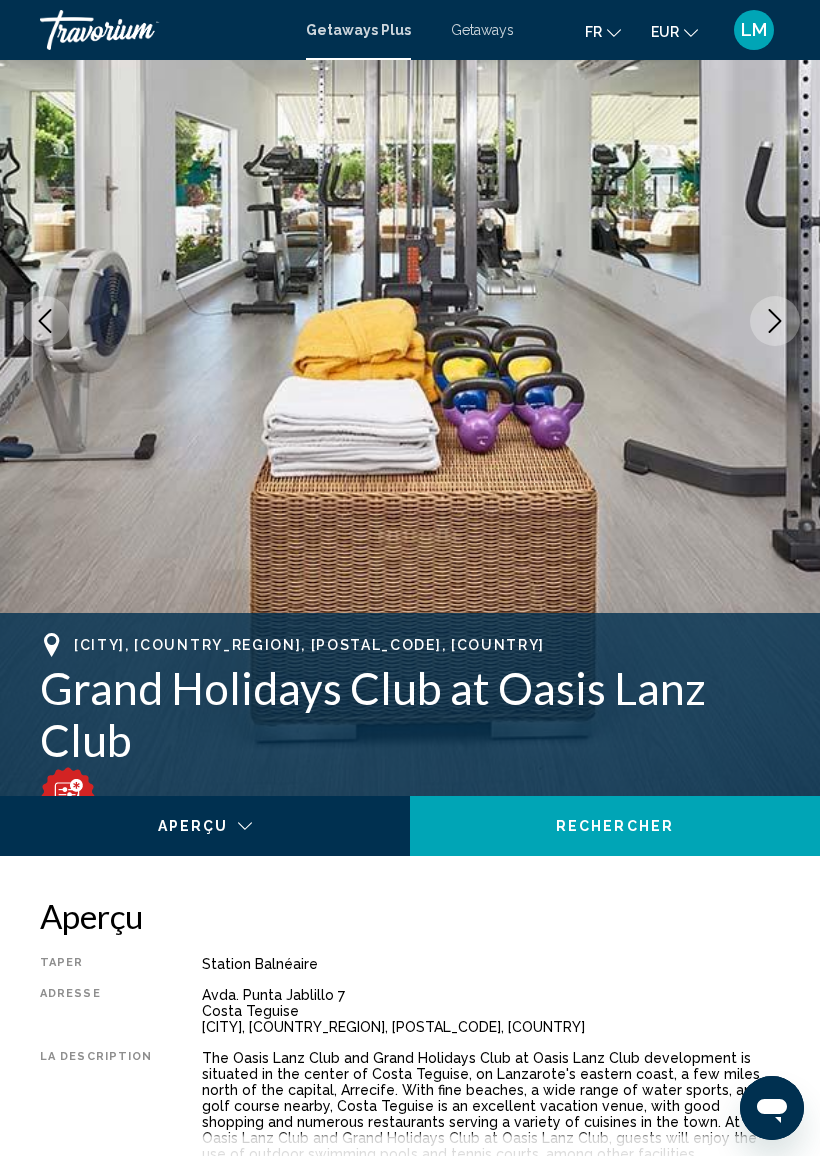 click 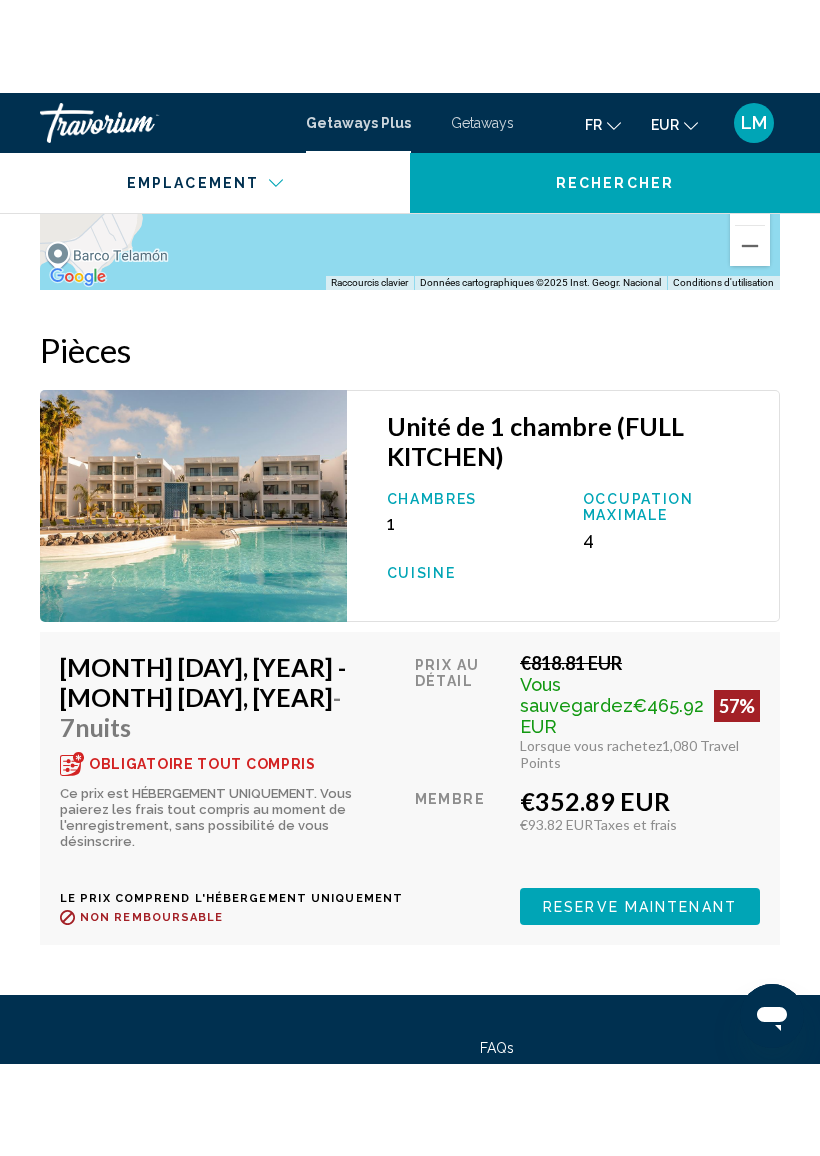 scroll, scrollTop: 3969, scrollLeft: 0, axis: vertical 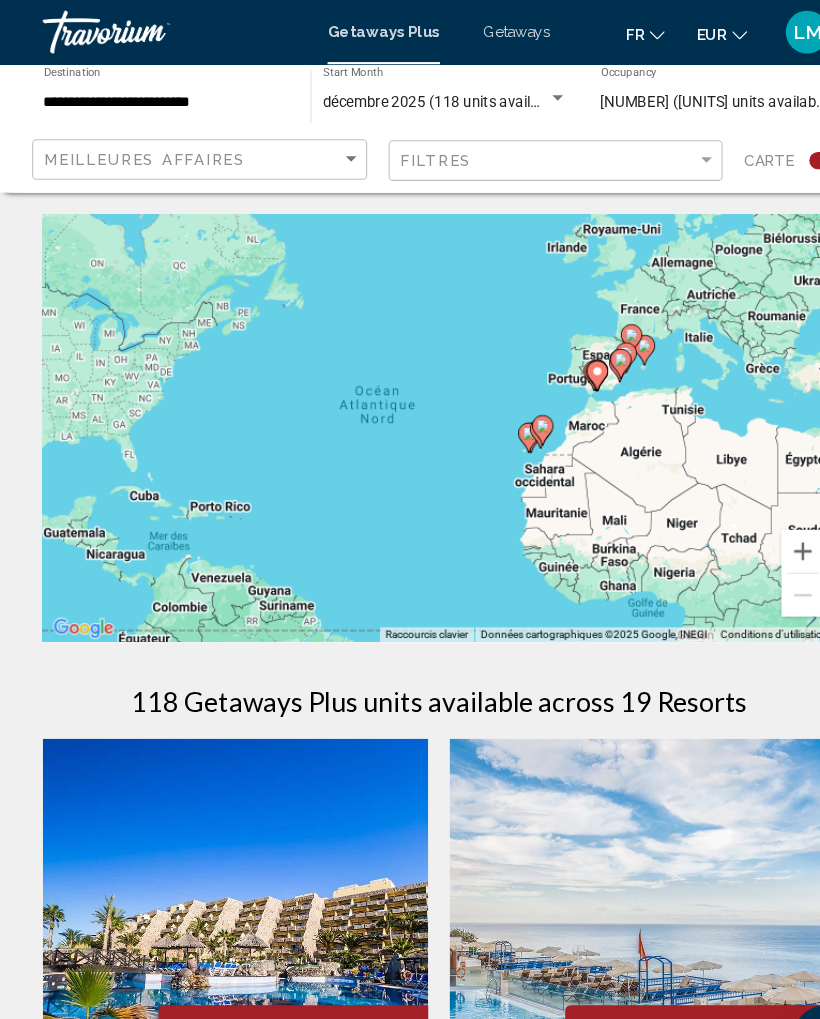 click on "**********" at bounding box center (155, 96) 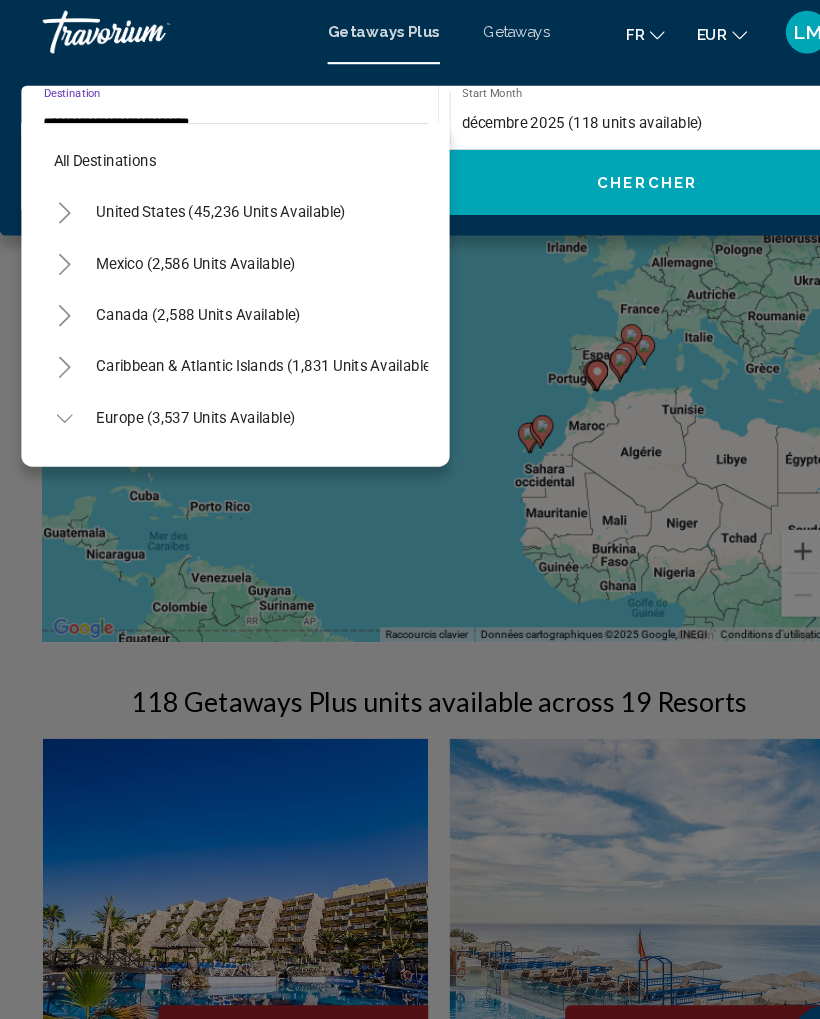 scroll, scrollTop: 647, scrollLeft: 0, axis: vertical 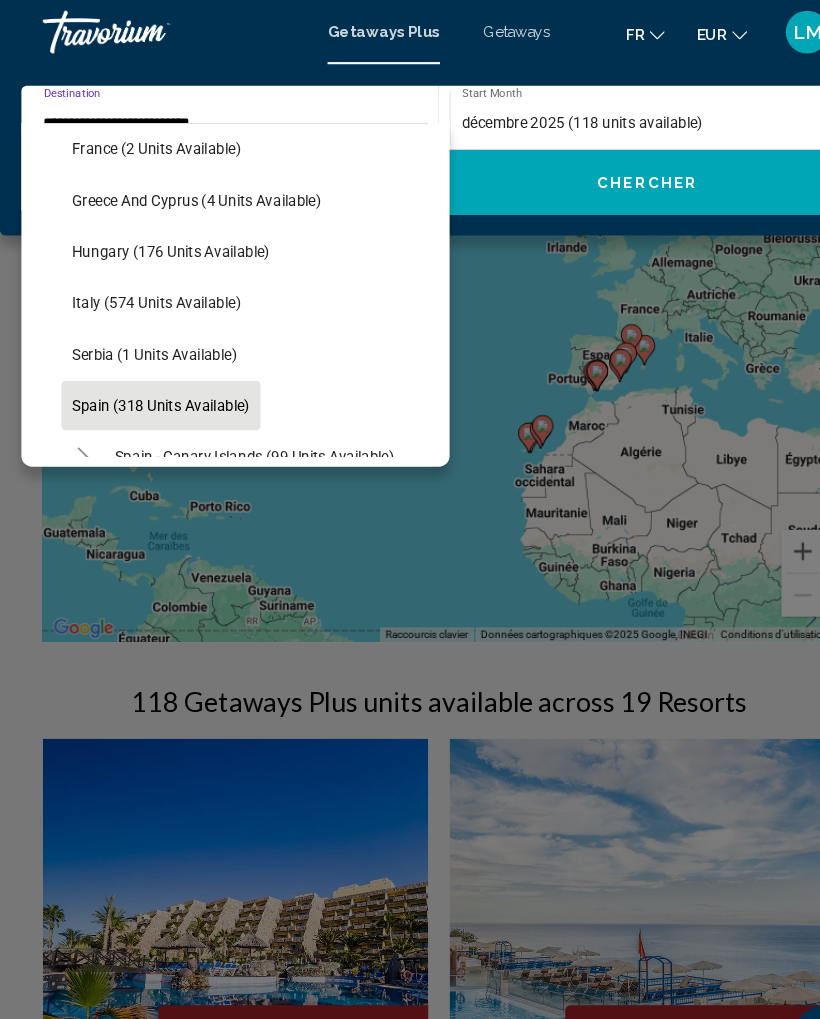 click on "Italy (574 units available)" 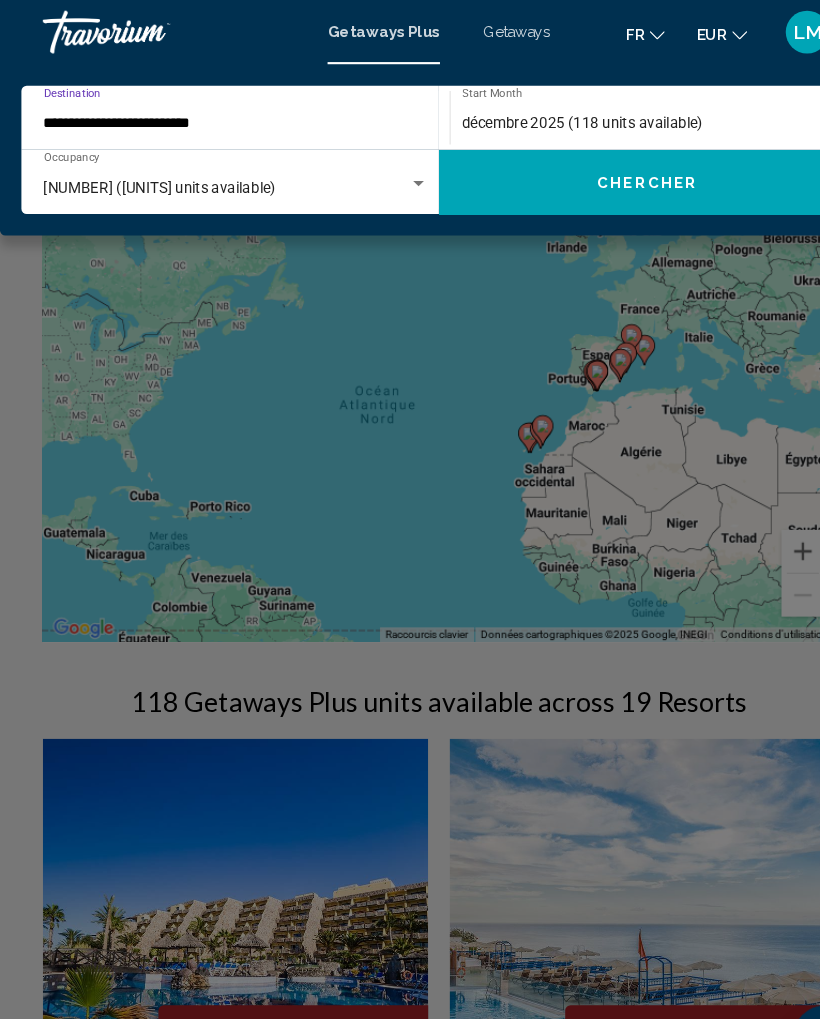 click on "Chercher" 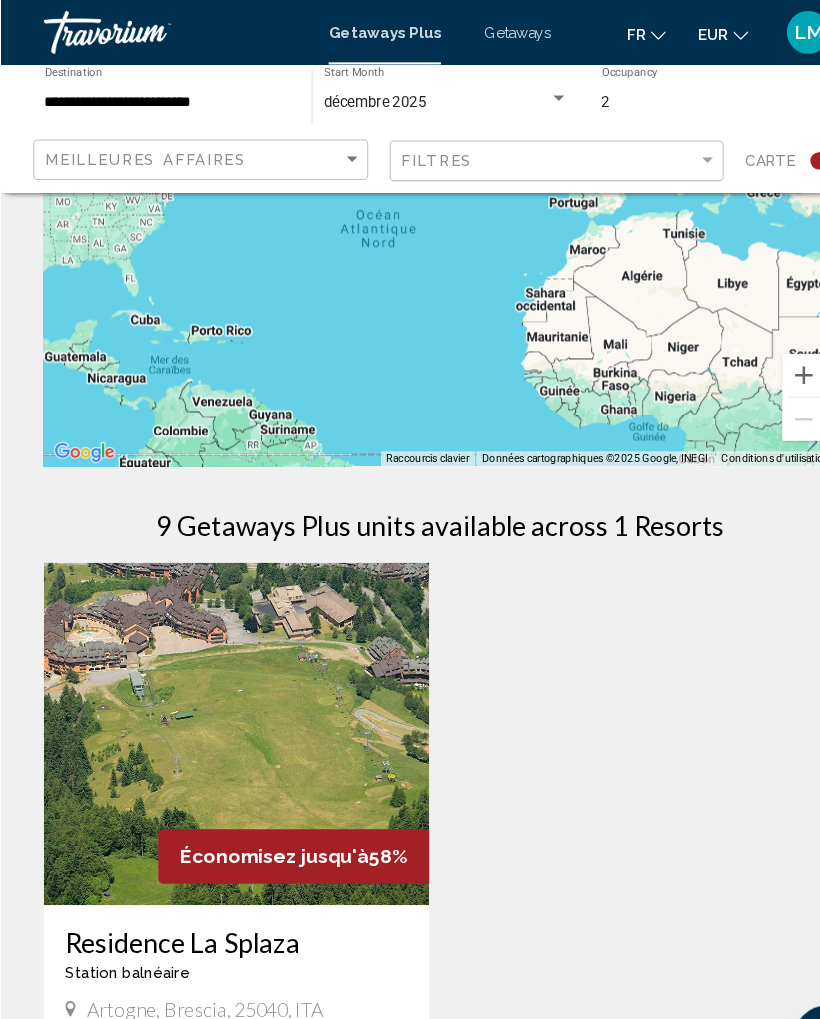 scroll, scrollTop: 154, scrollLeft: 0, axis: vertical 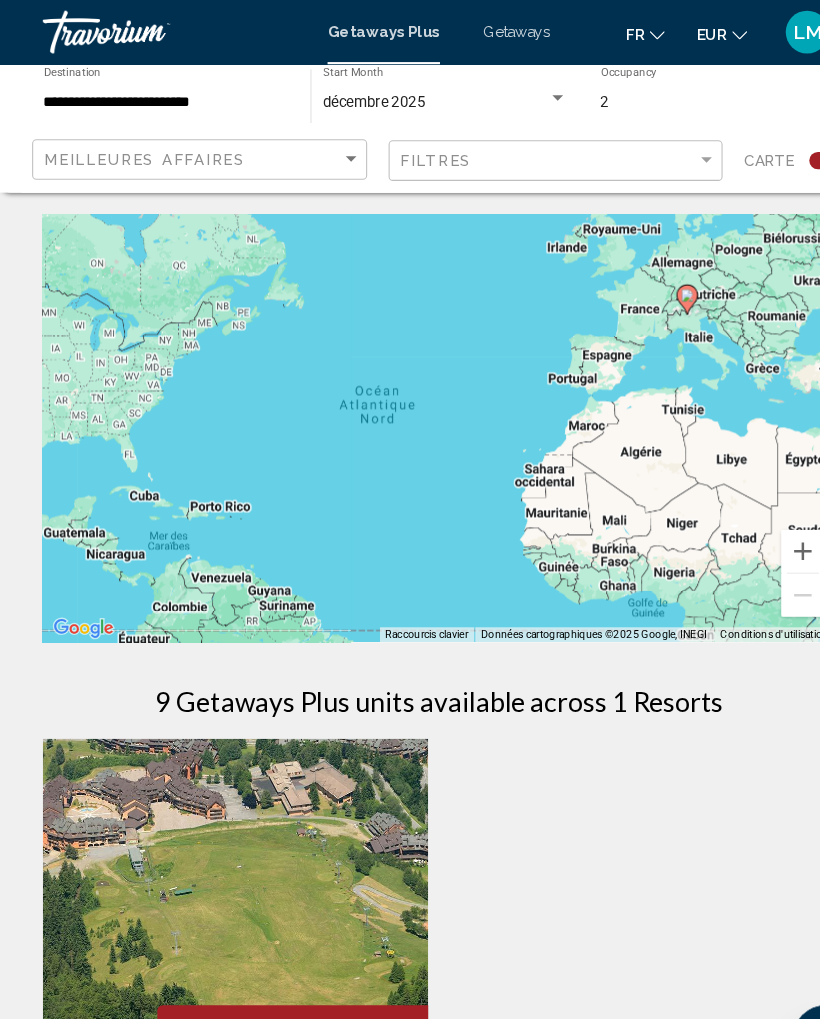 click on "**********" 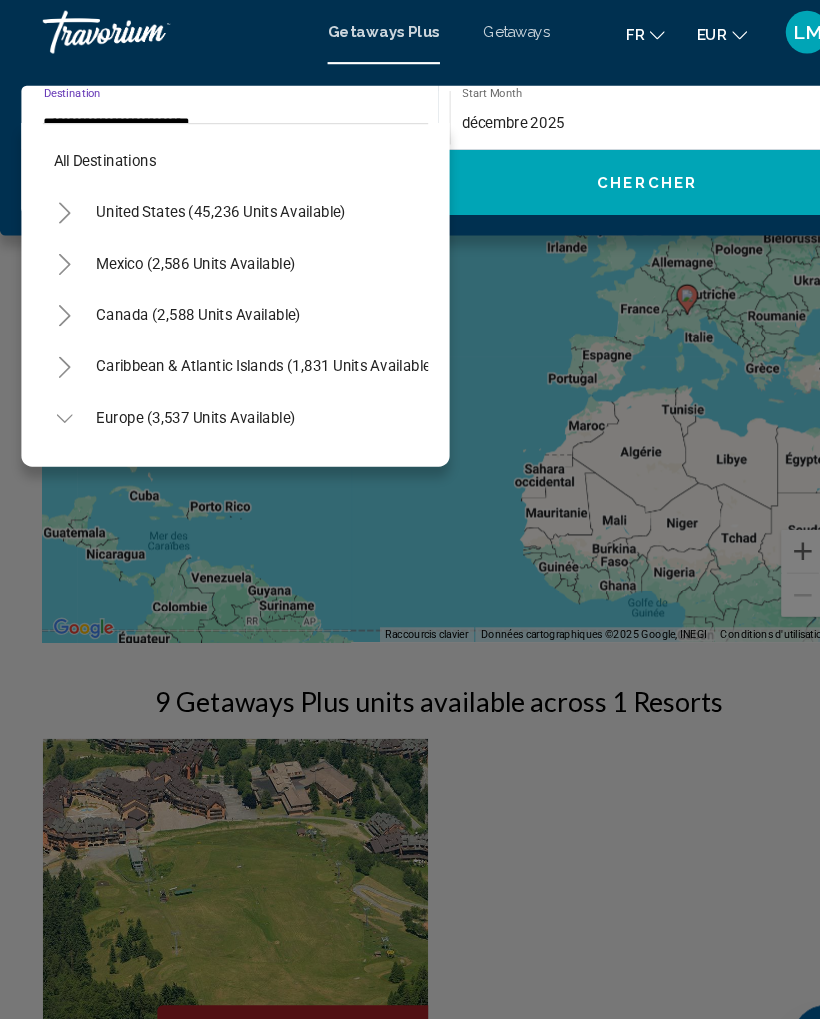 scroll, scrollTop: 551, scrollLeft: 0, axis: vertical 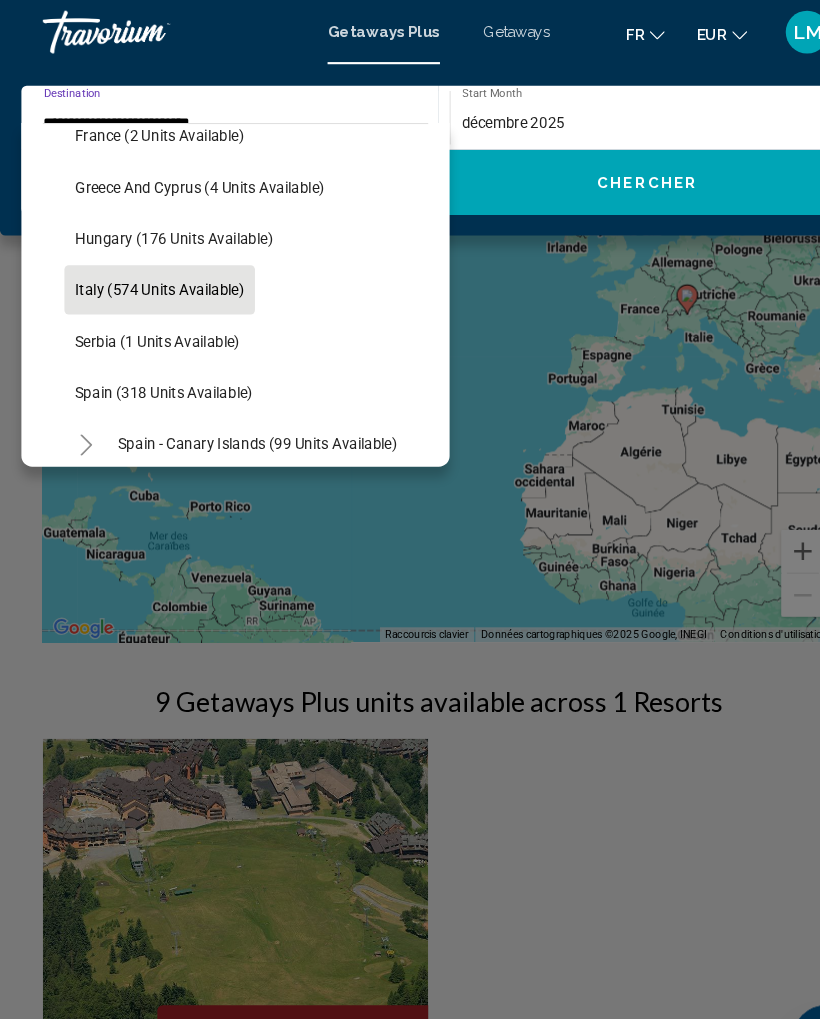 click on "**********" 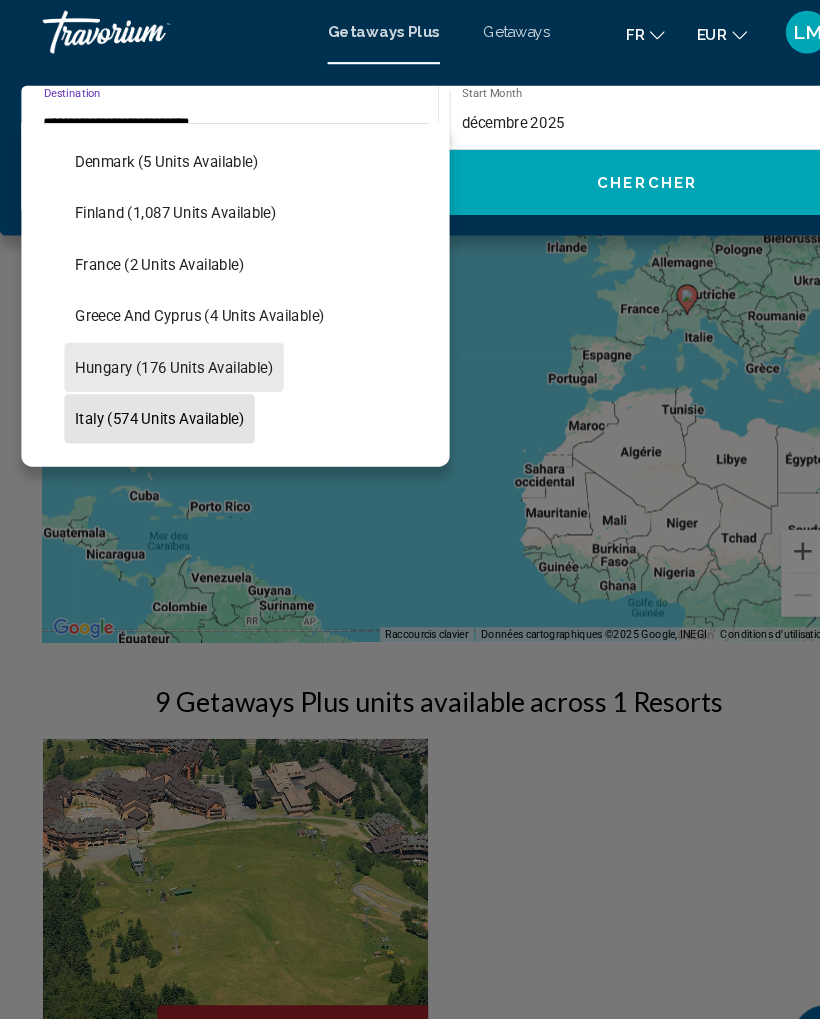 scroll, scrollTop: 430, scrollLeft: 0, axis: vertical 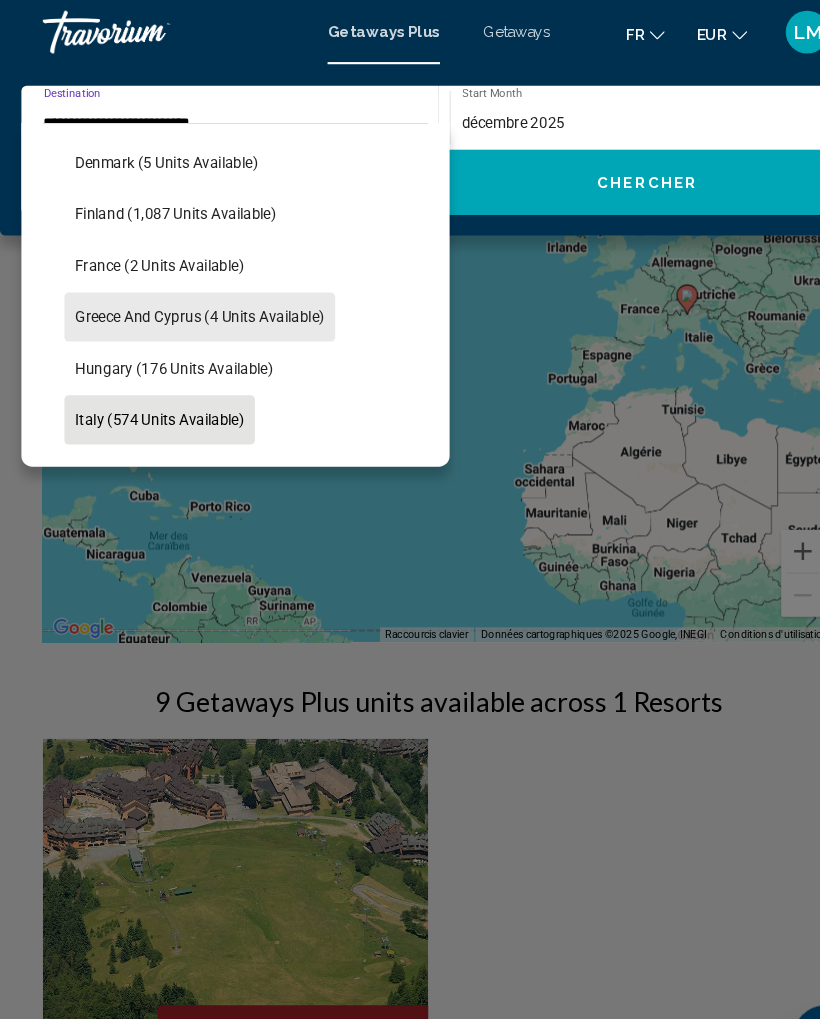click on "Greece and Cyprus (4 units available)" 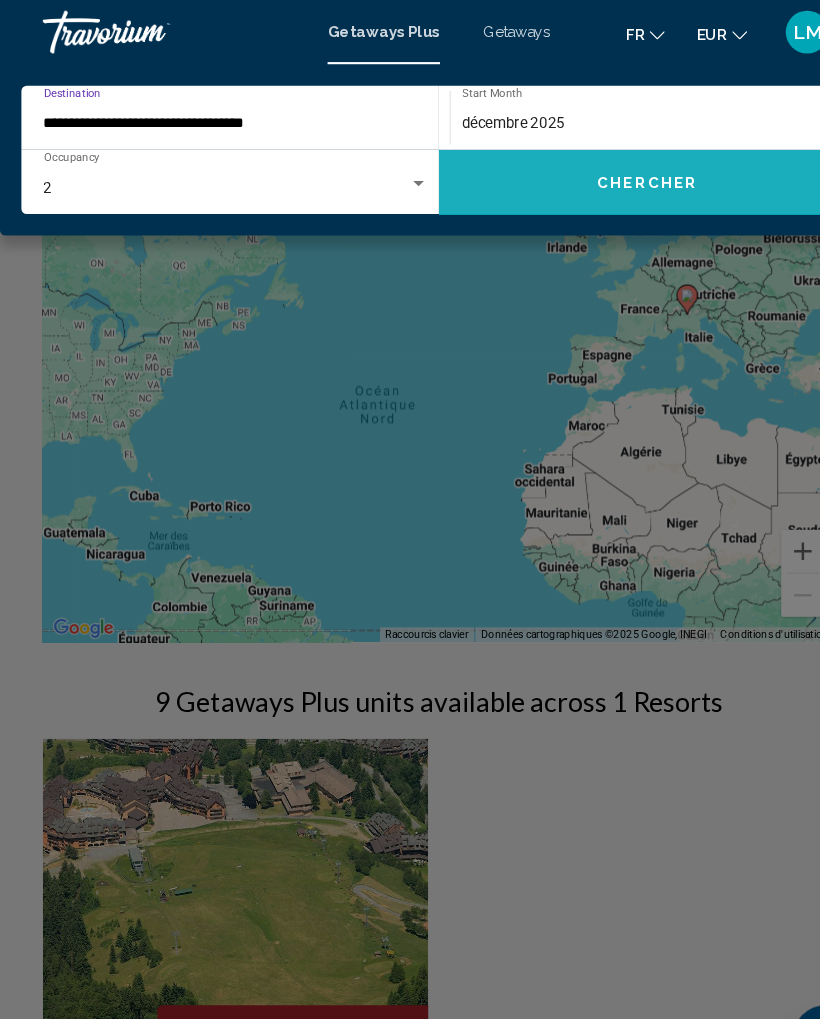 click on "Chercher" 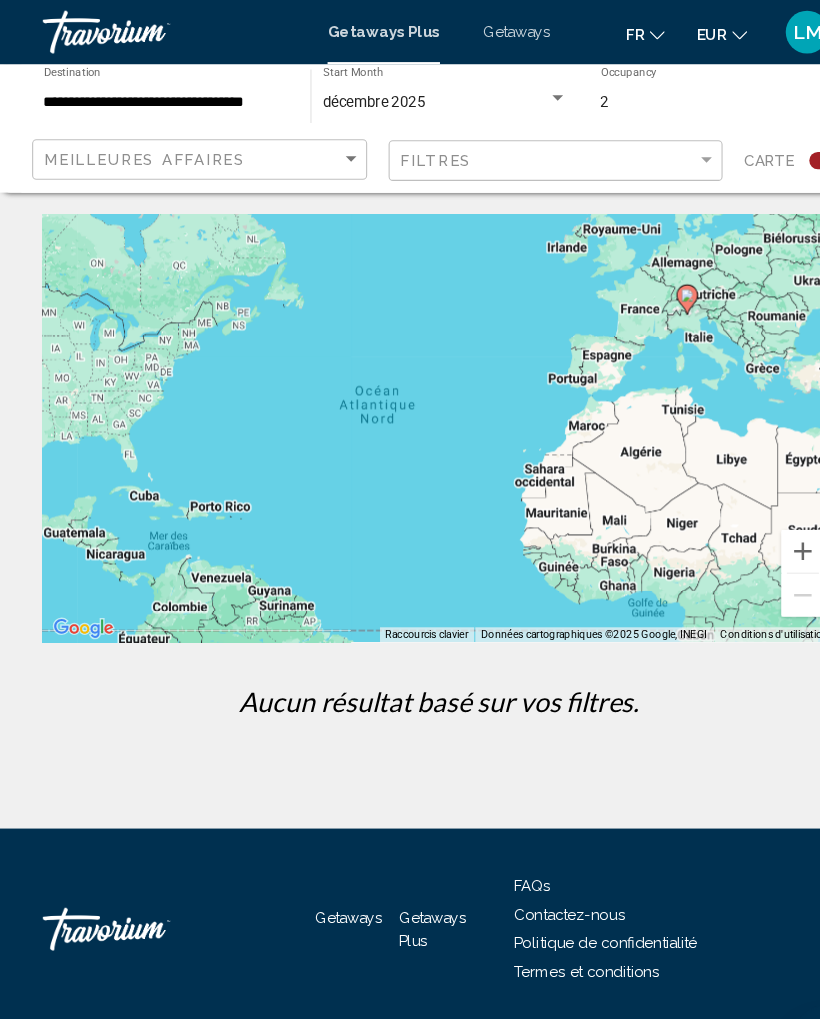 click on "**********" at bounding box center [155, 96] 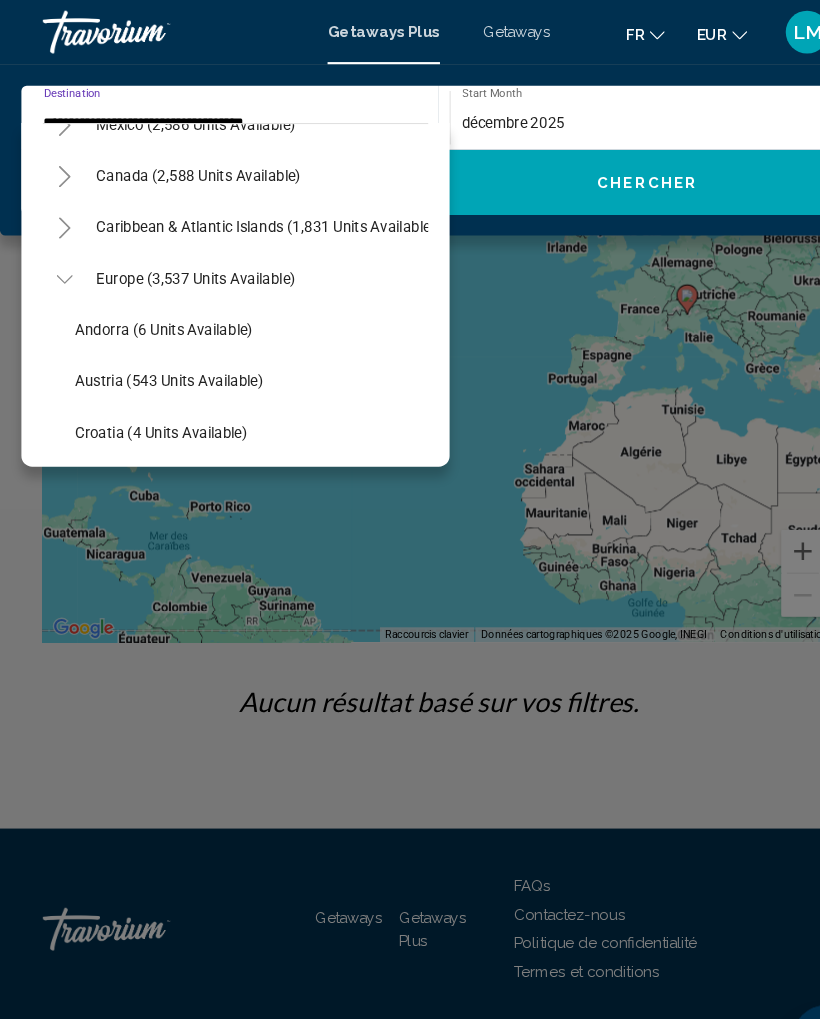 scroll, scrollTop: 129, scrollLeft: 0, axis: vertical 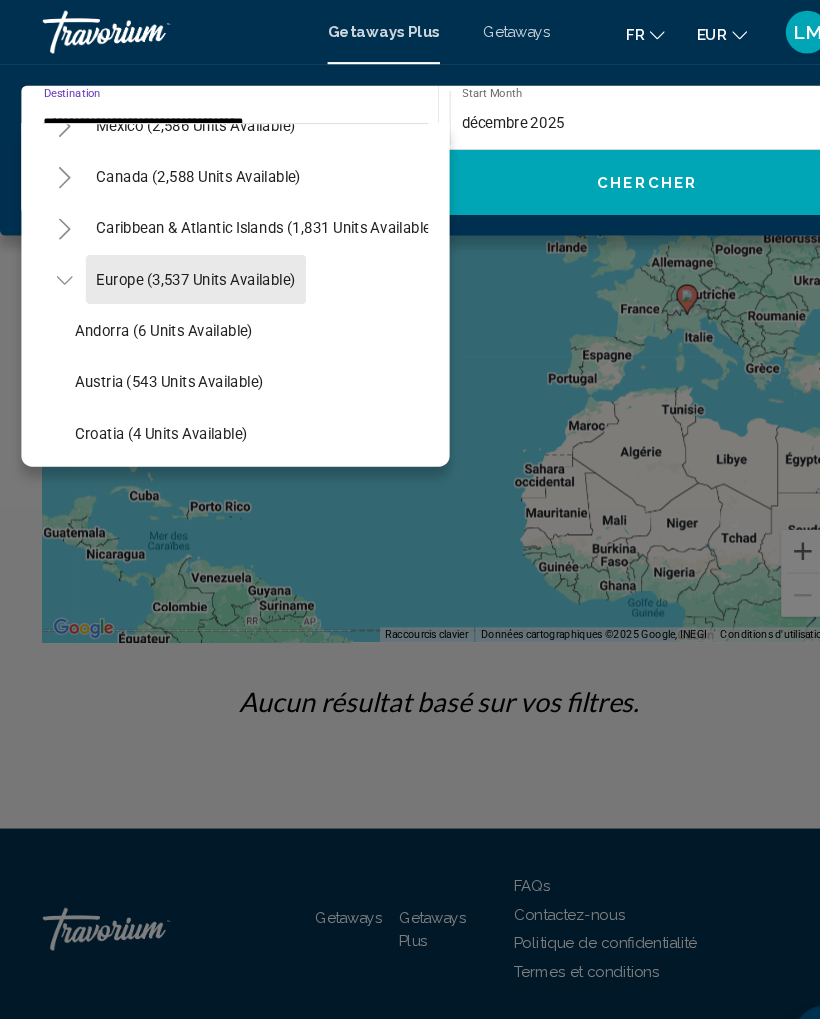 click on "Europe (3,537 units available)" at bounding box center (183, 1125) 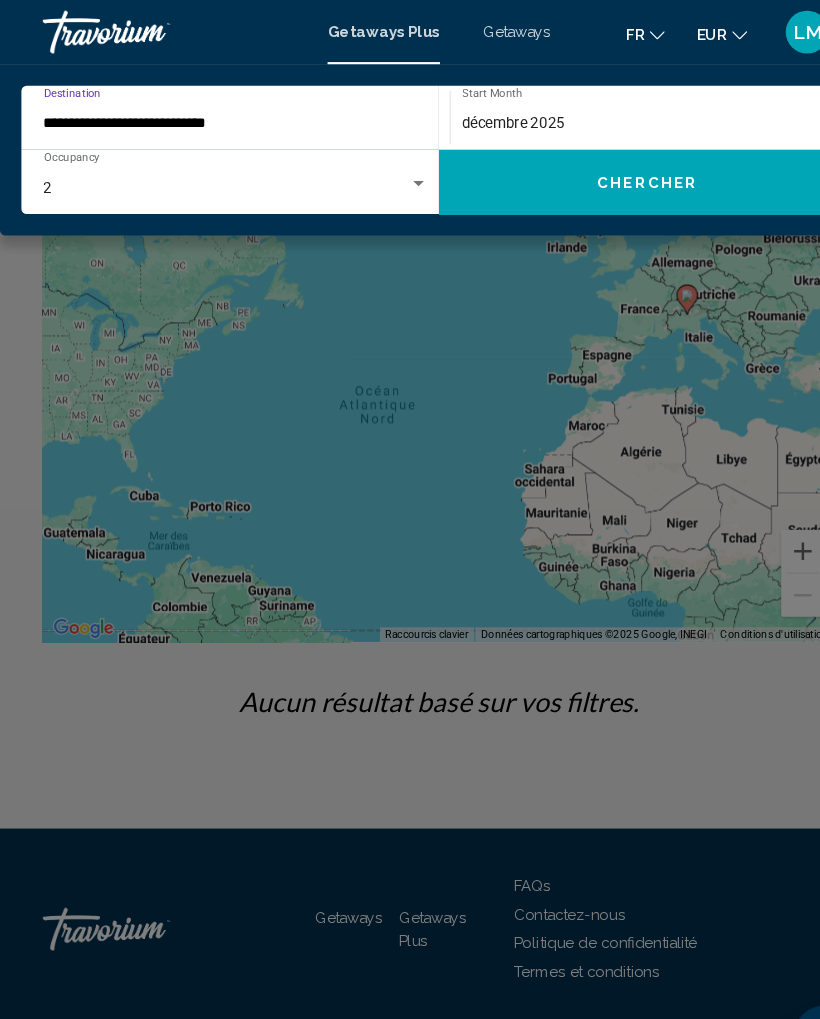 click on "Chercher" 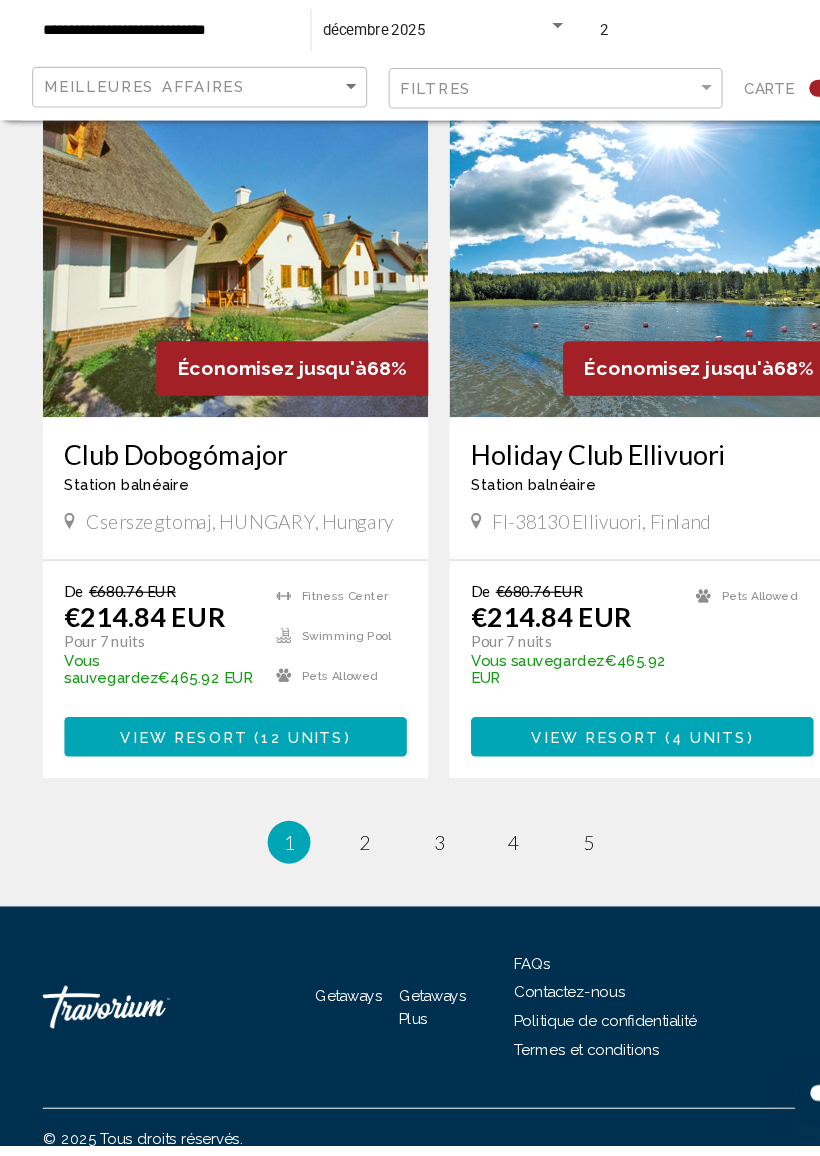 scroll, scrollTop: 4252, scrollLeft: 0, axis: vertical 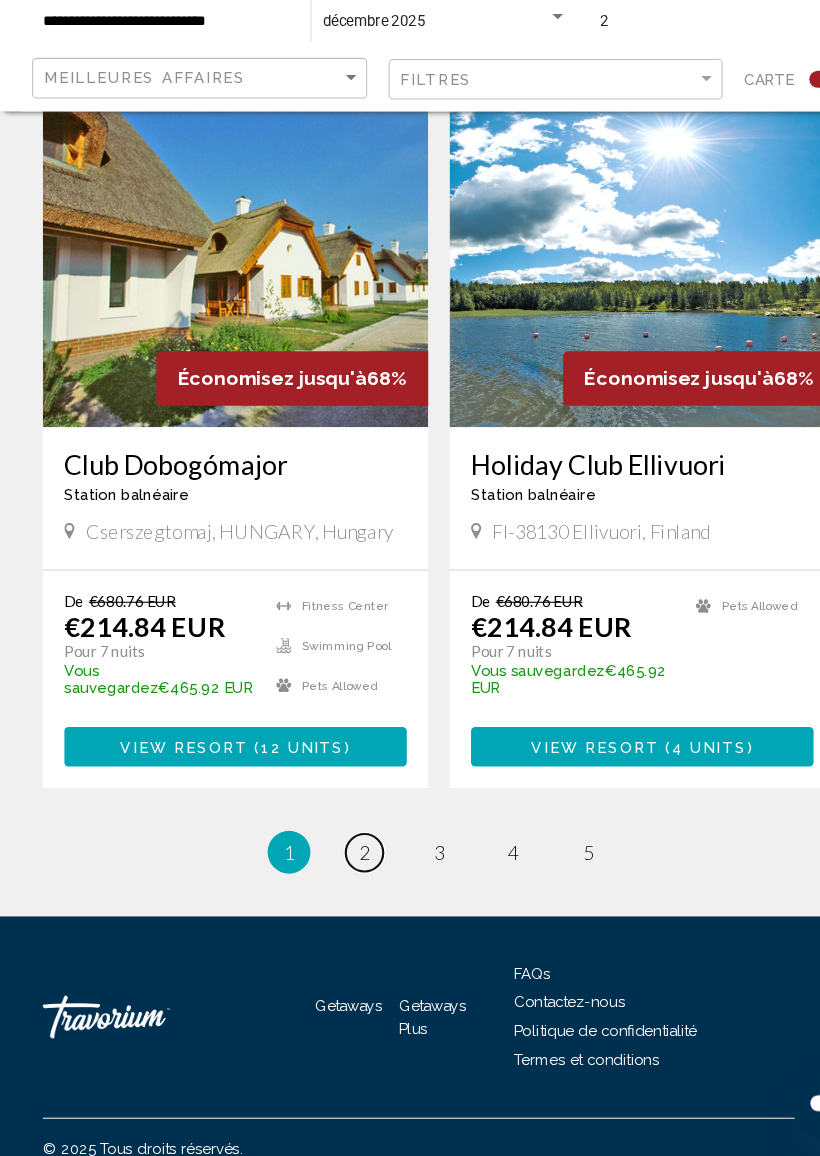 click on "2" at bounding box center [340, 872] 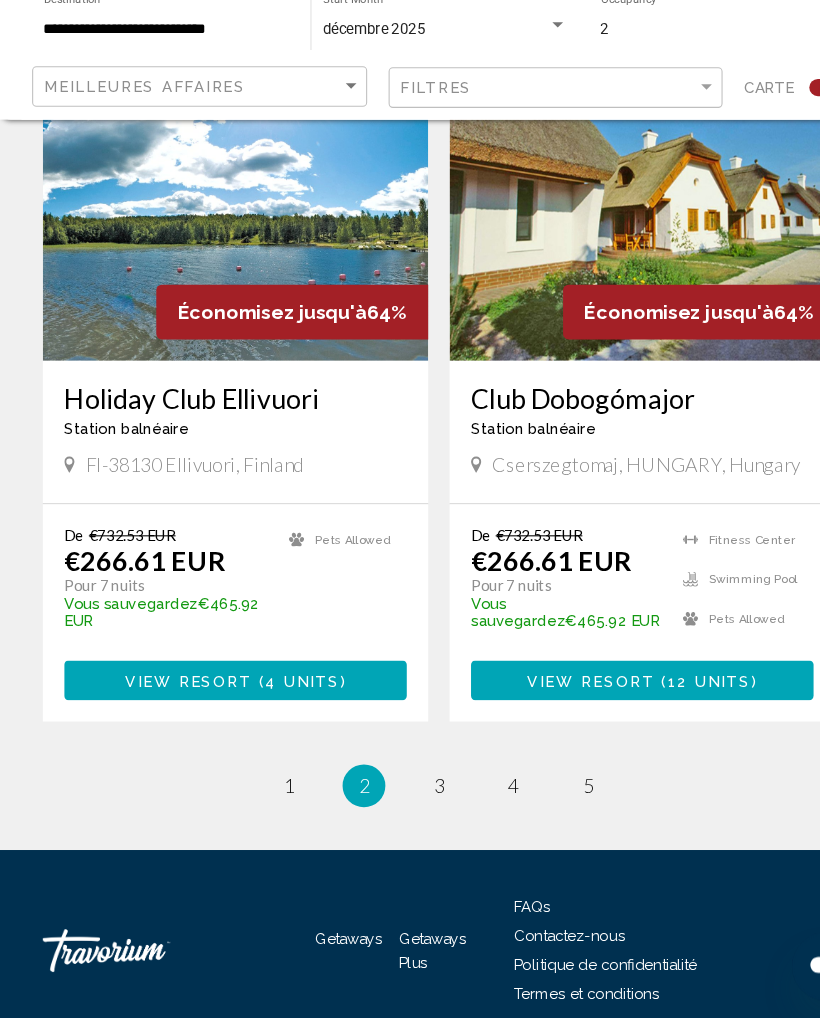 scroll, scrollTop: 4175, scrollLeft: 0, axis: vertical 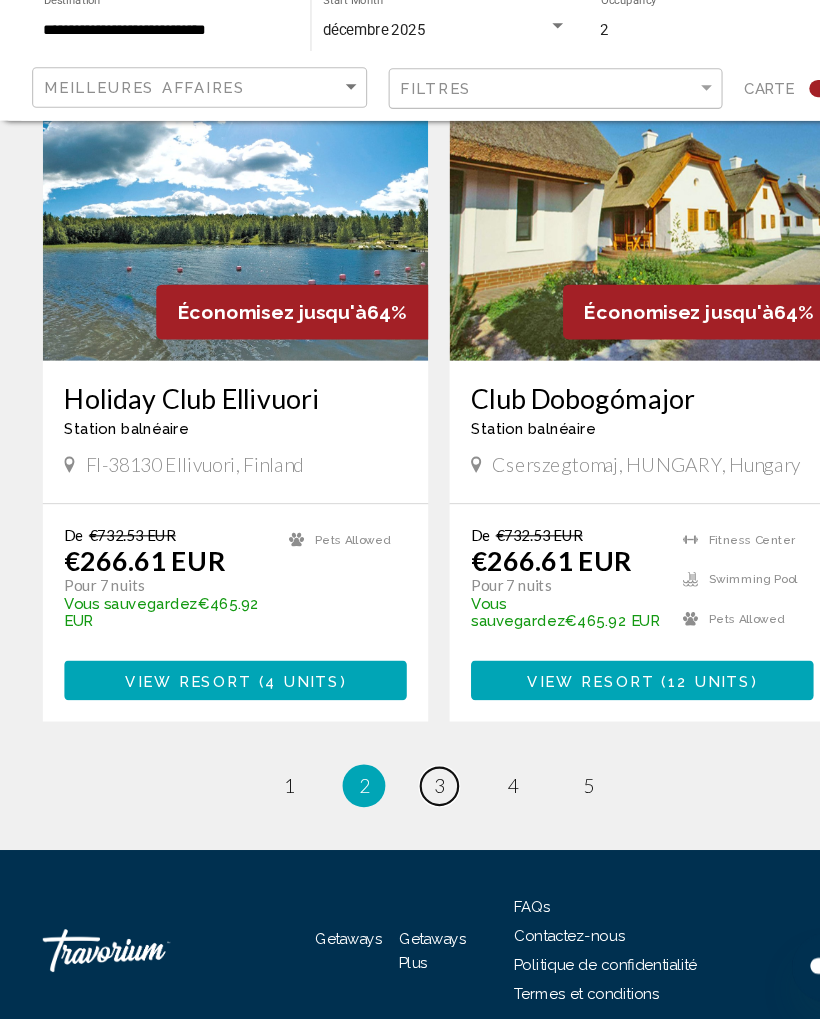 click on "page  3" at bounding box center (410, 801) 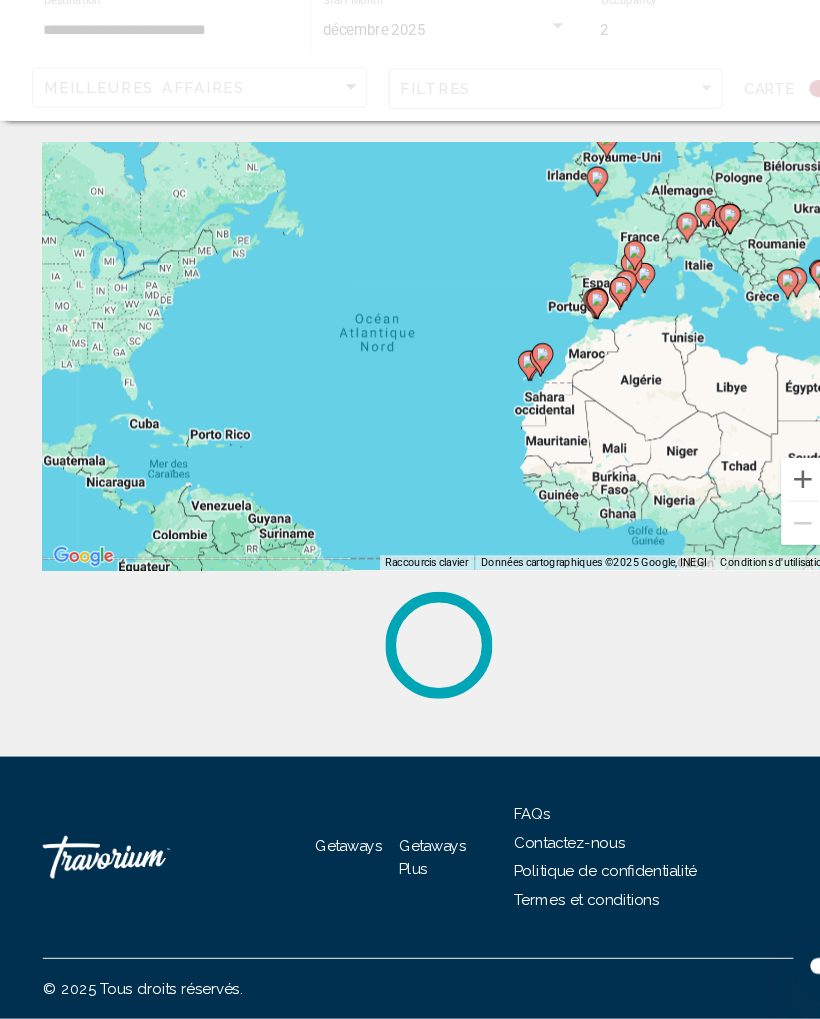 scroll, scrollTop: 0, scrollLeft: 0, axis: both 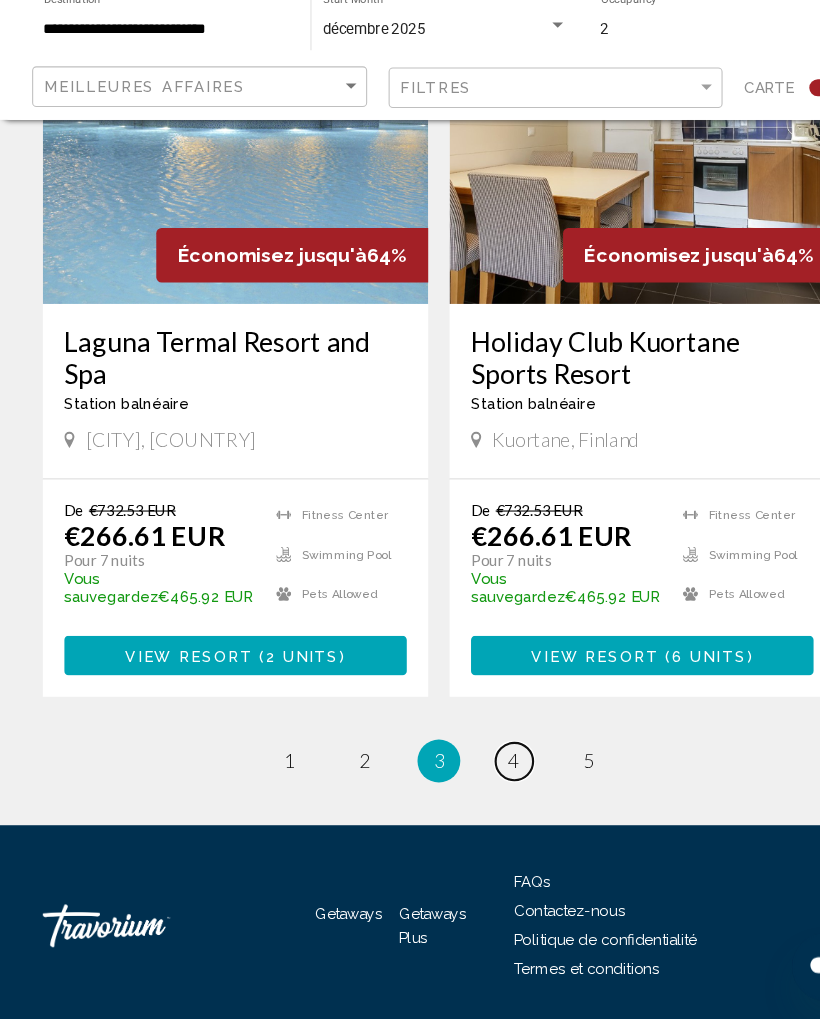 click on "page  4" at bounding box center [480, 779] 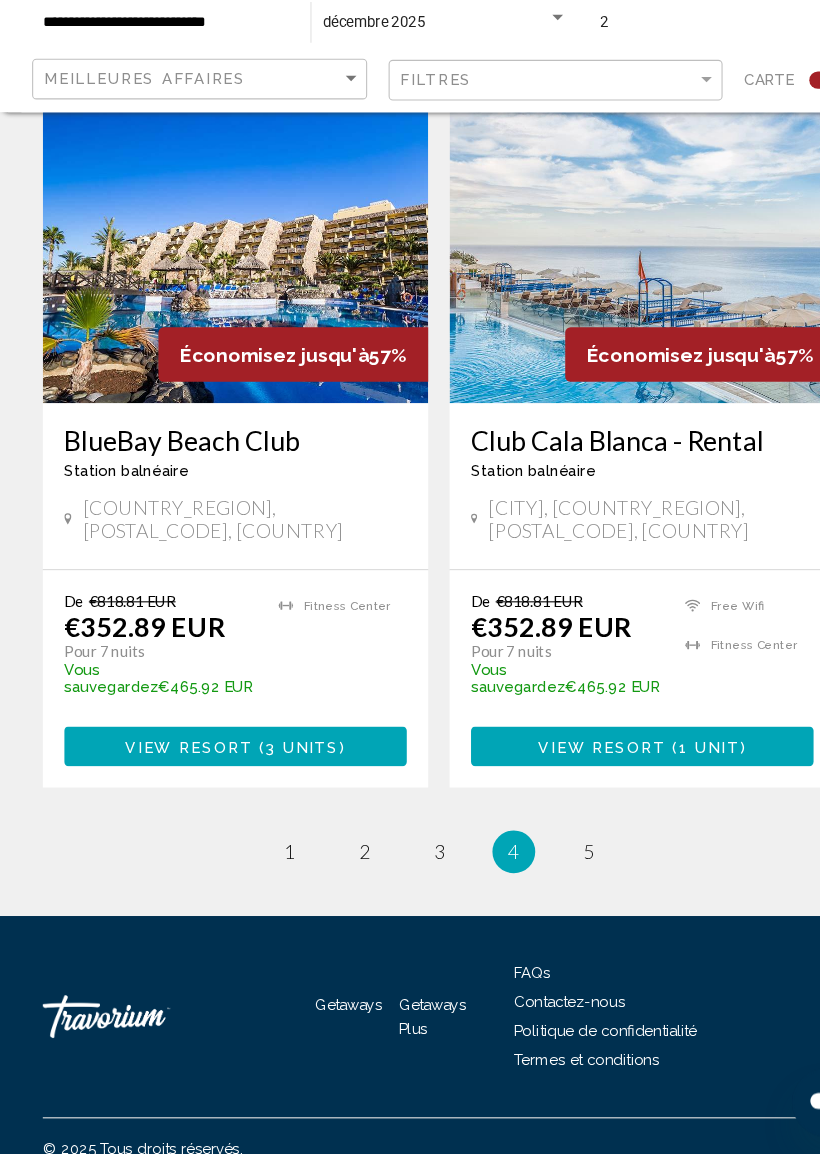 scroll, scrollTop: 4104, scrollLeft: 0, axis: vertical 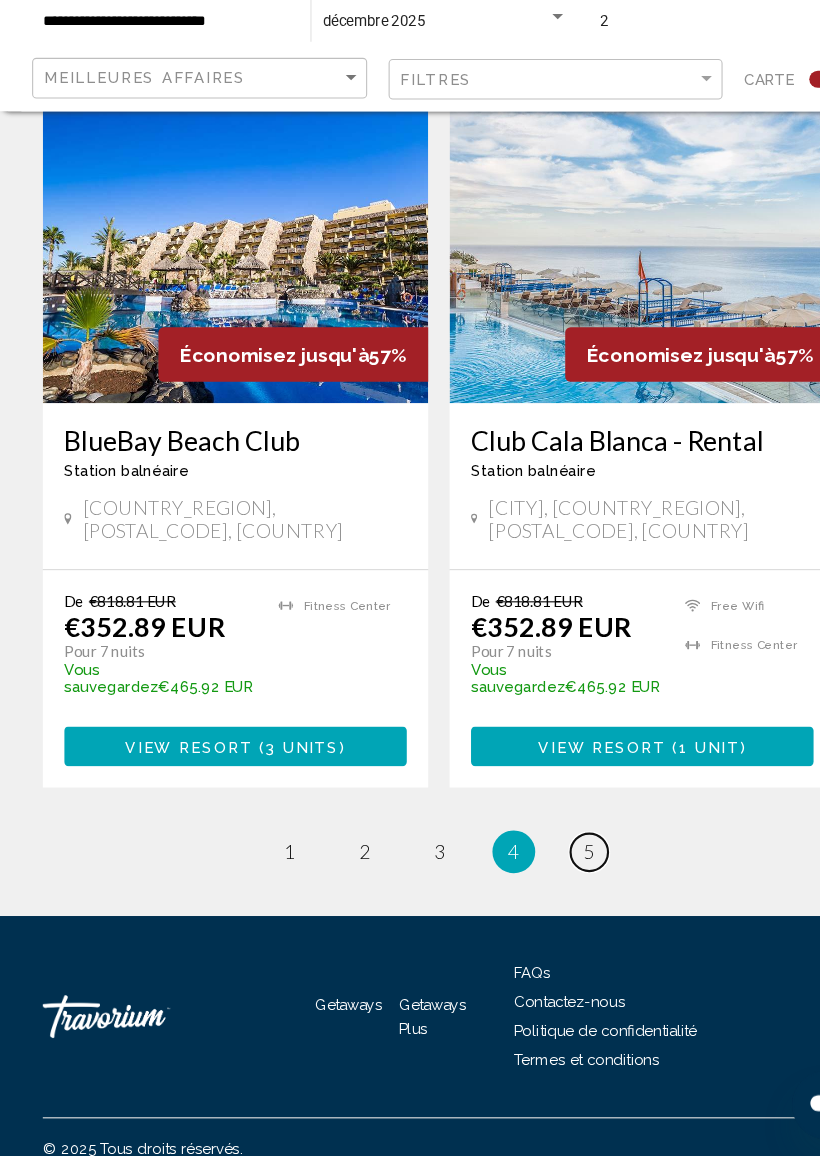 click on "page  5" at bounding box center [550, 872] 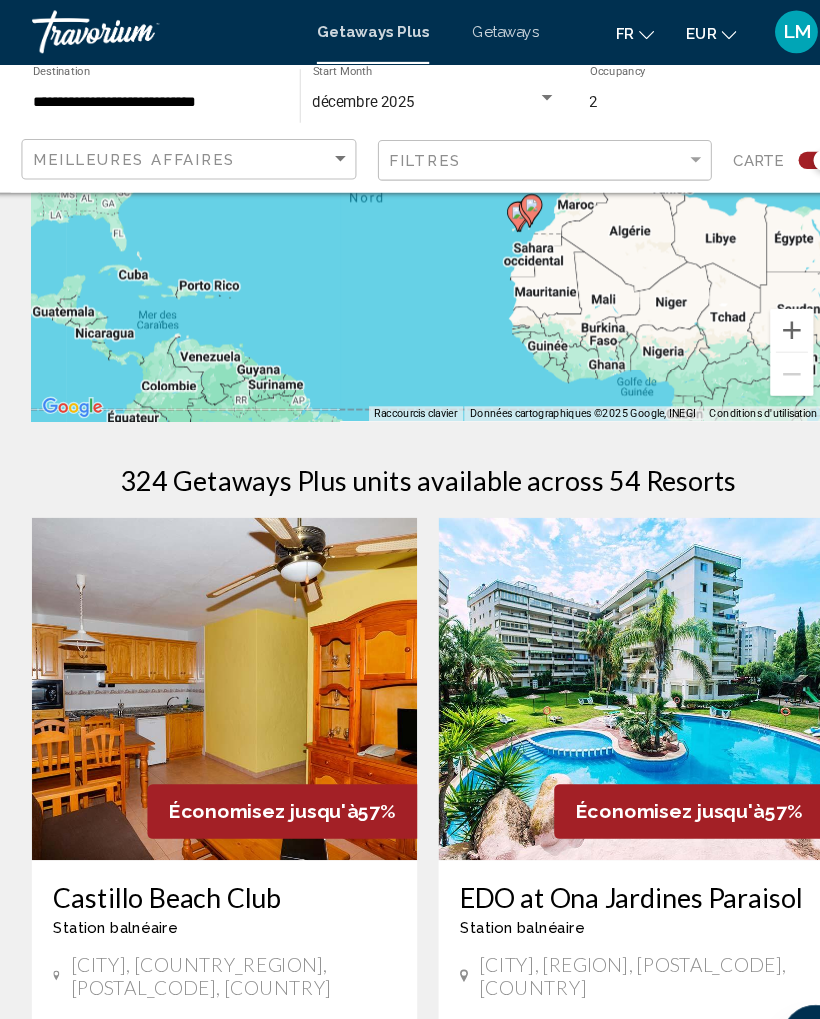 scroll, scrollTop: 0, scrollLeft: 0, axis: both 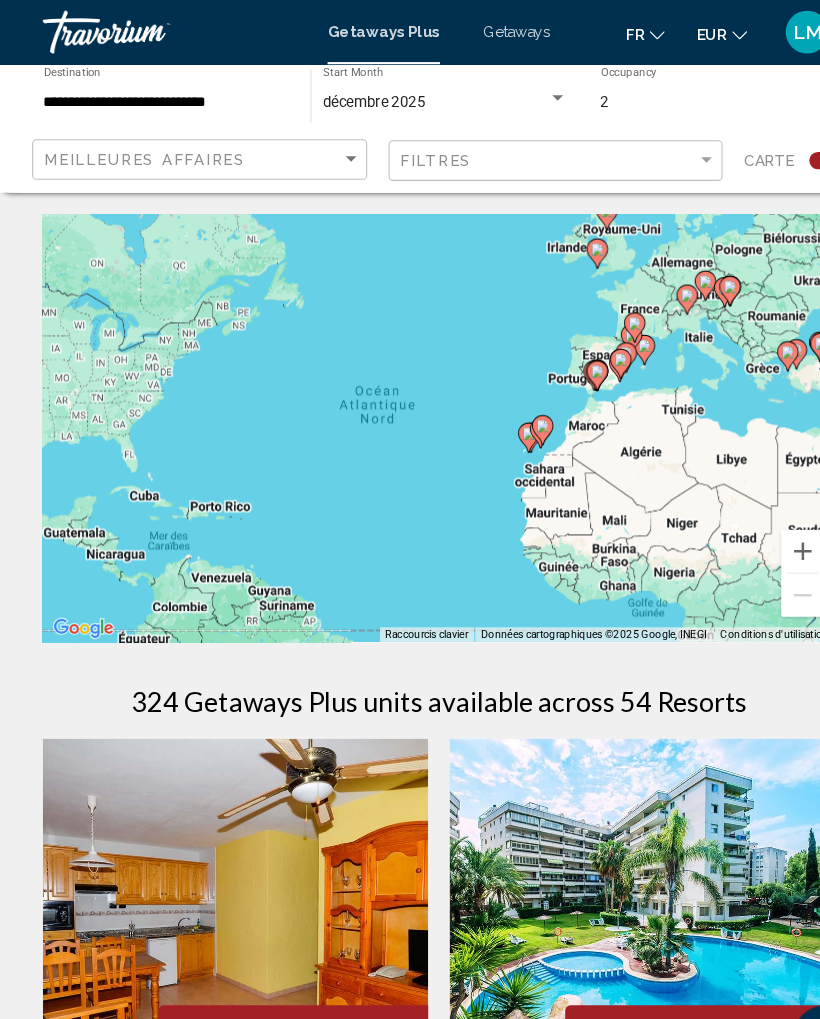 click at bounding box center [140, 30] 